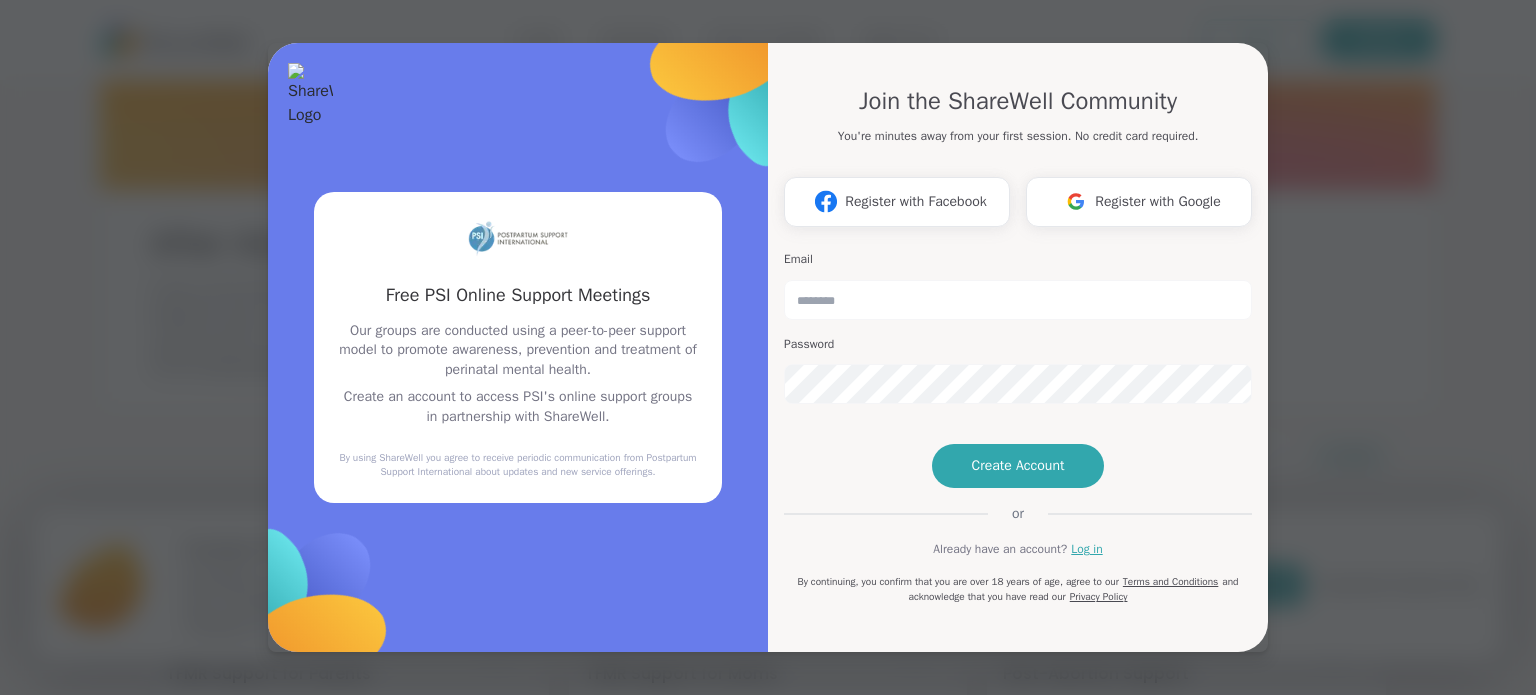 click on "Email   Password" at bounding box center [1018, 328] 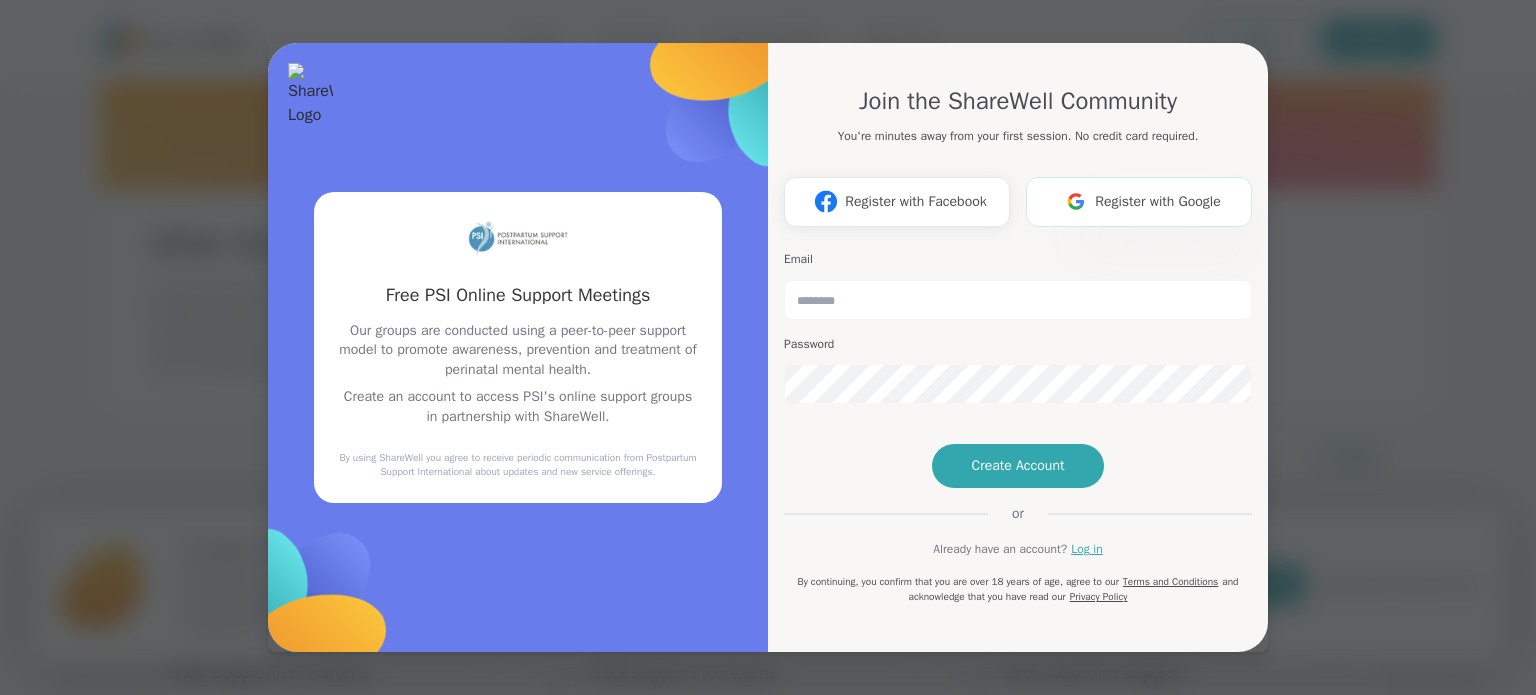 click on "Register with Google" at bounding box center [1158, 201] 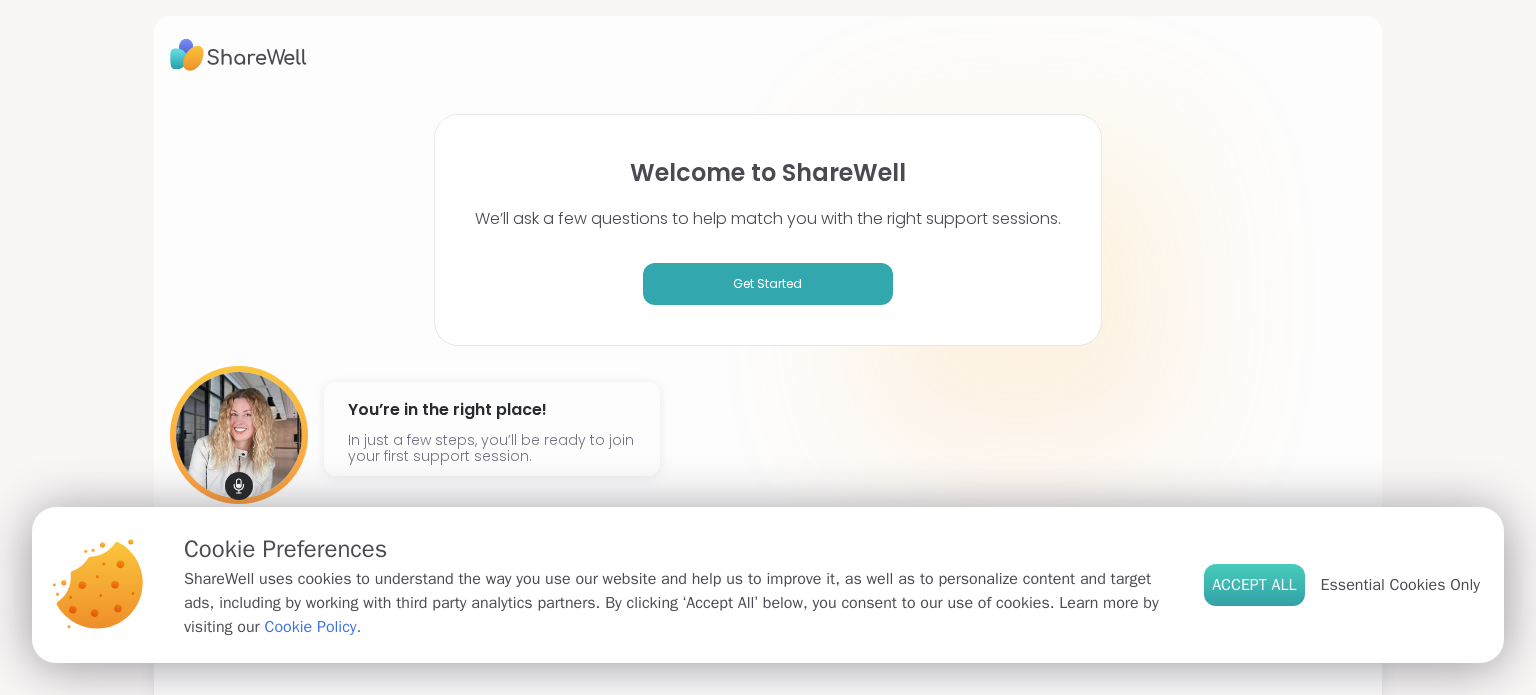 click on "Accept All" at bounding box center [1254, 585] 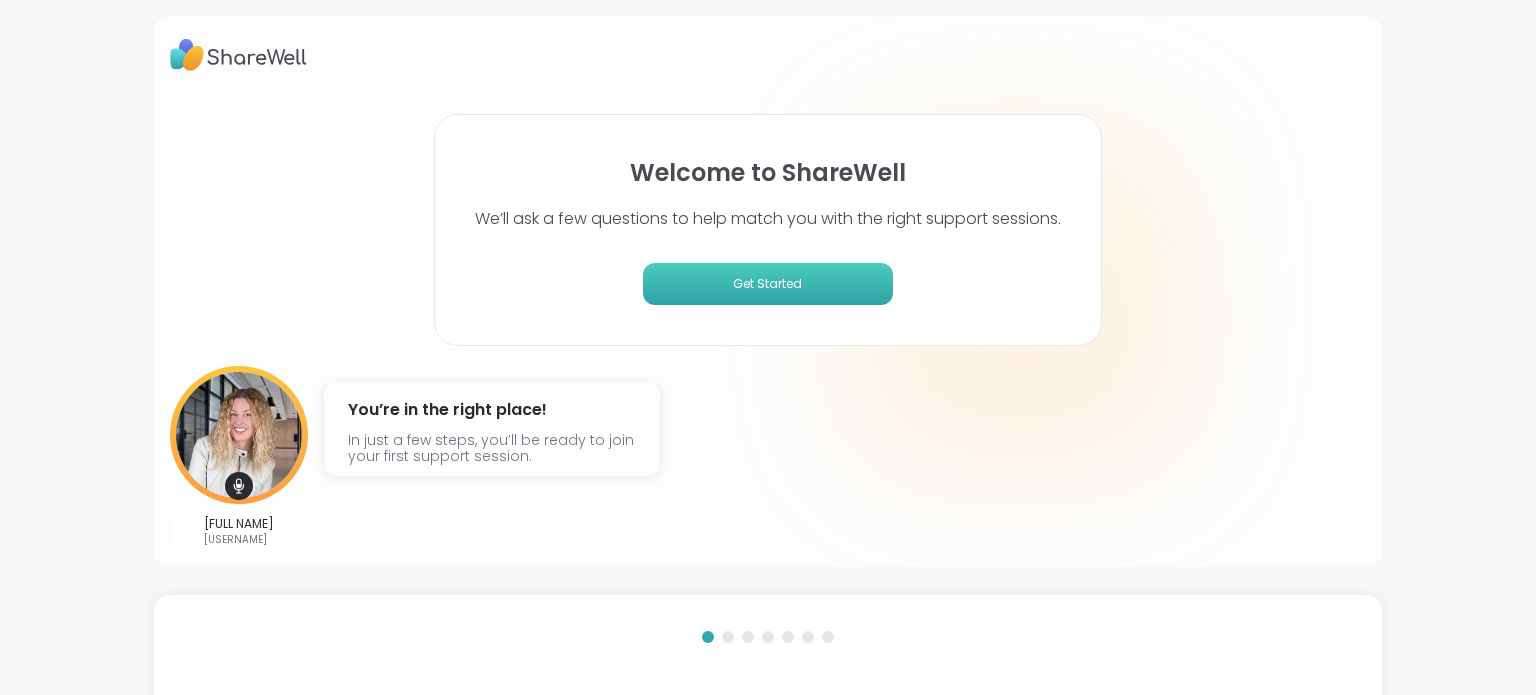 click on "Get Started" at bounding box center [768, 284] 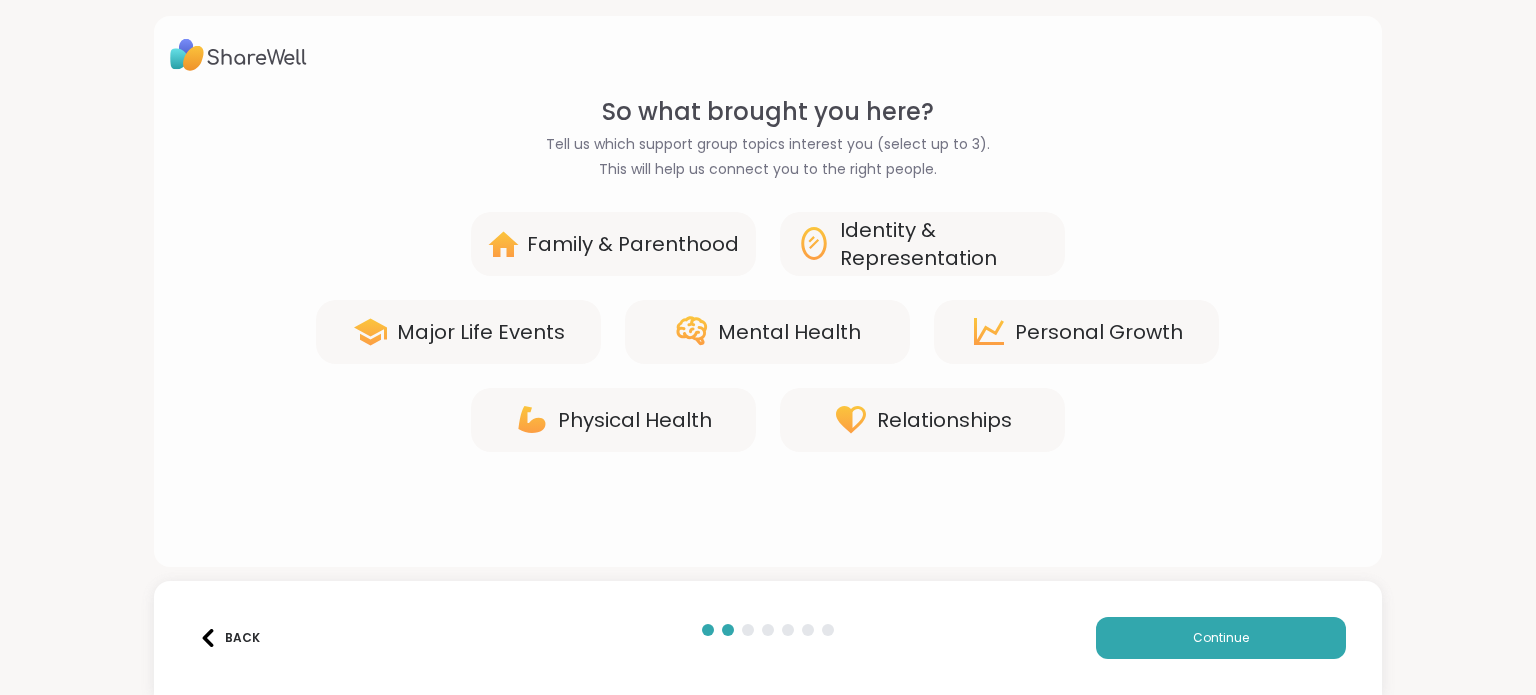 click on "Family & Parenthood" at bounding box center (613, 244) 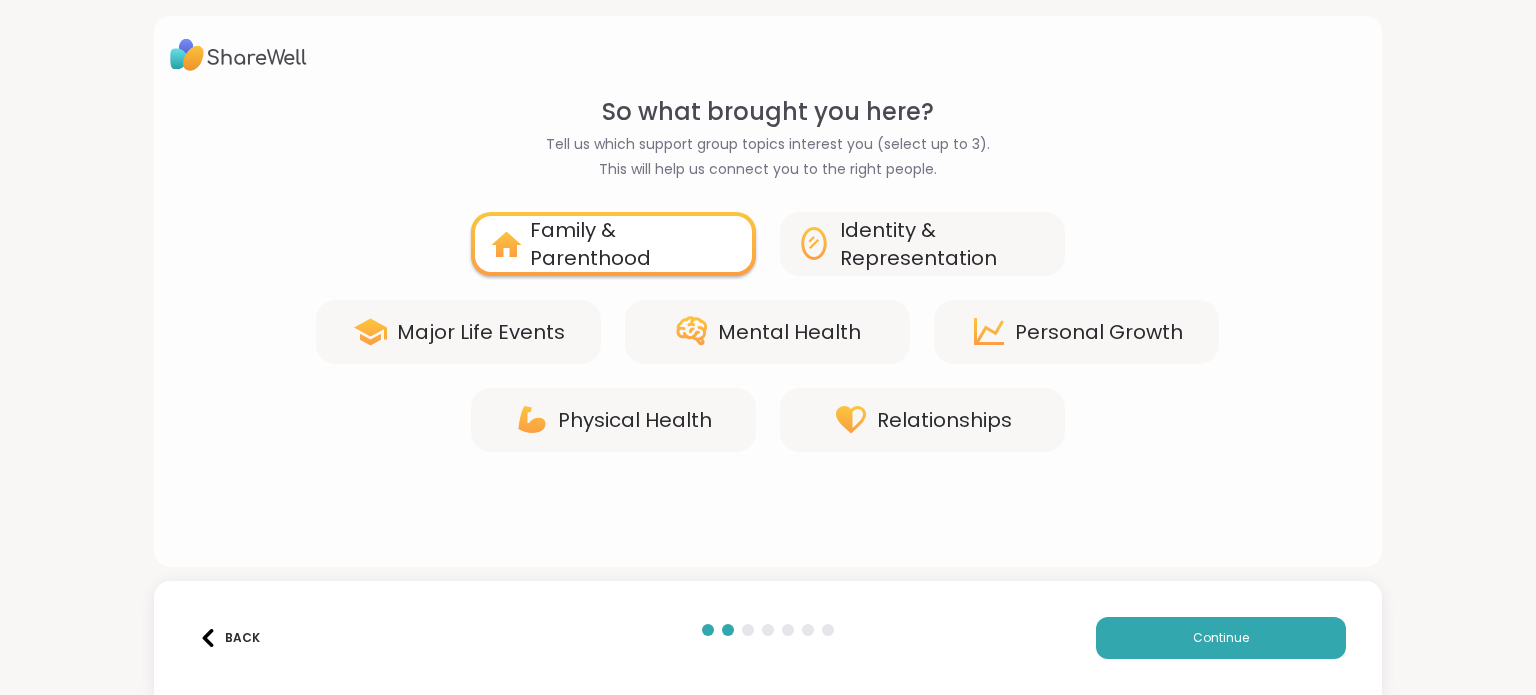 click on "Mental Health" at bounding box center (789, 332) 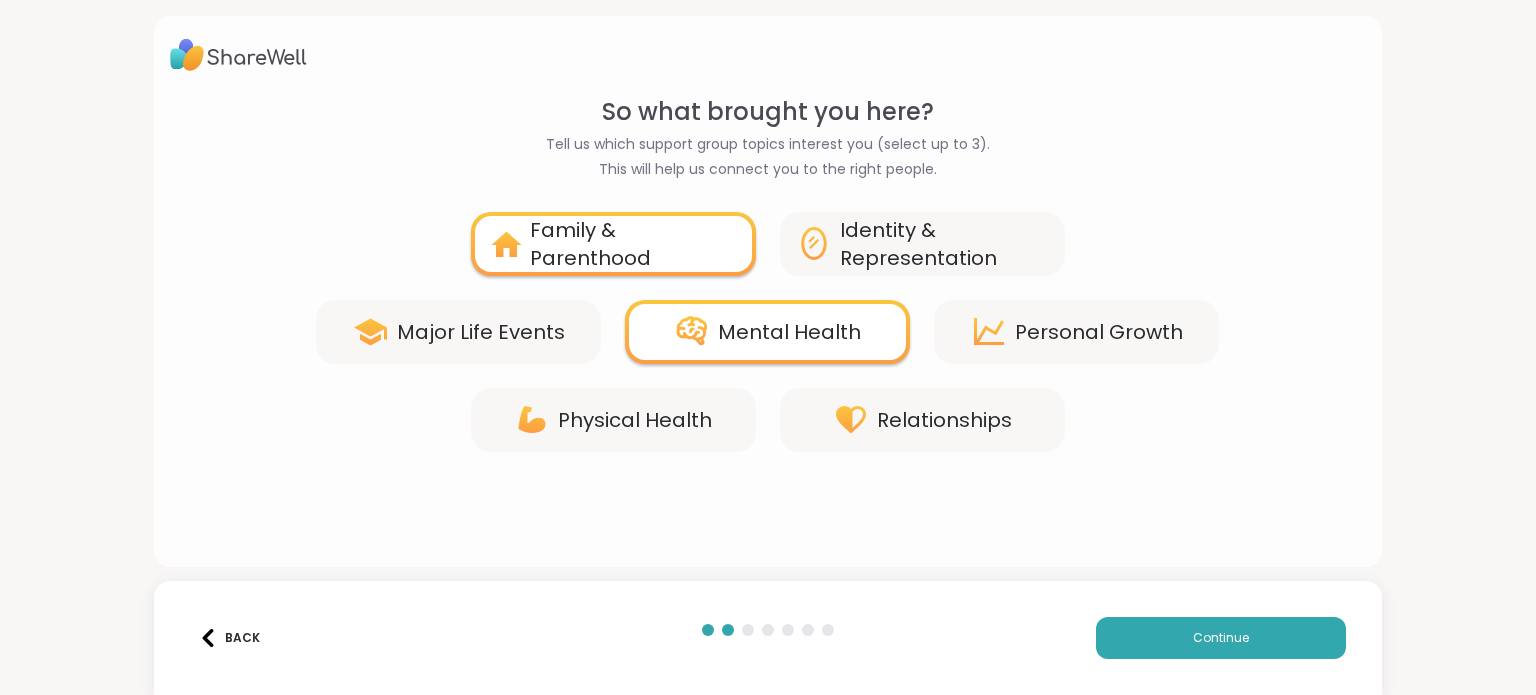 click on "Personal Growth" at bounding box center [1076, 332] 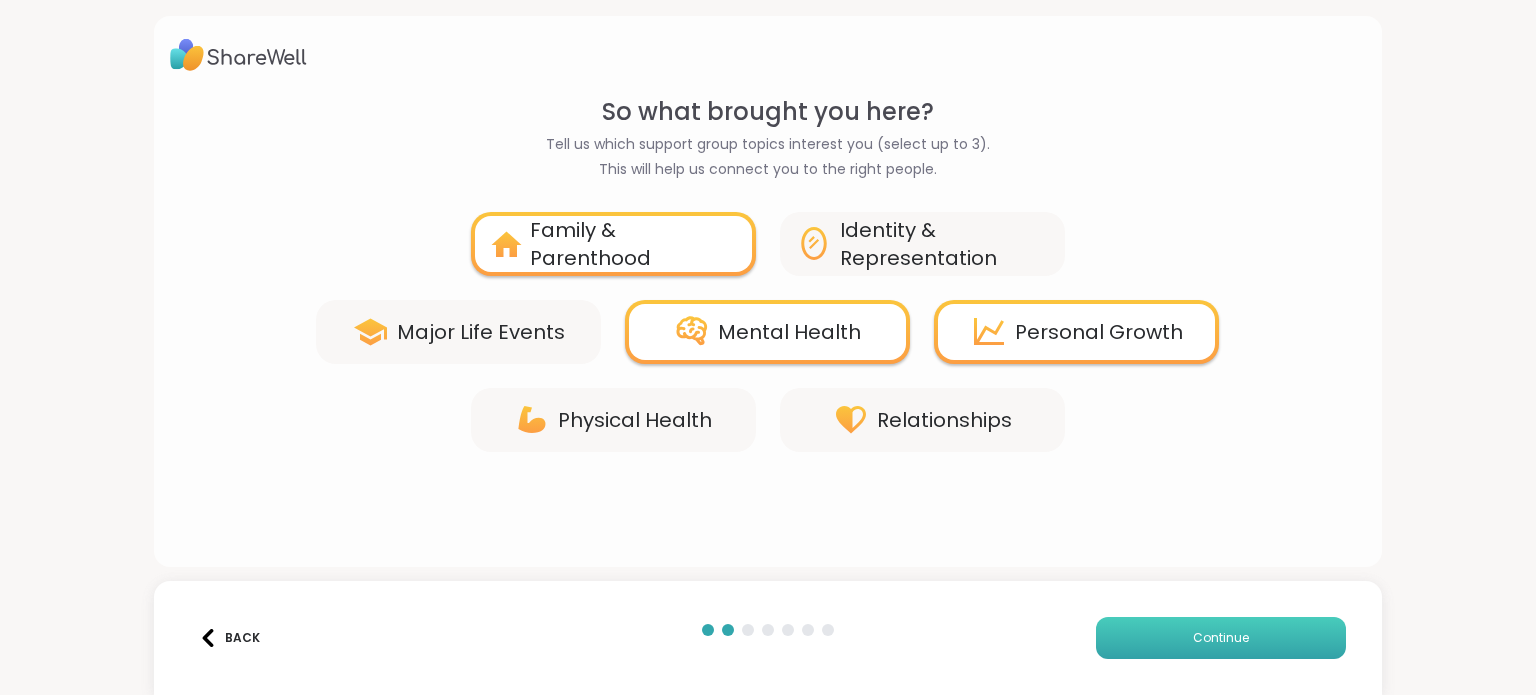 click on "Continue" at bounding box center (1221, 638) 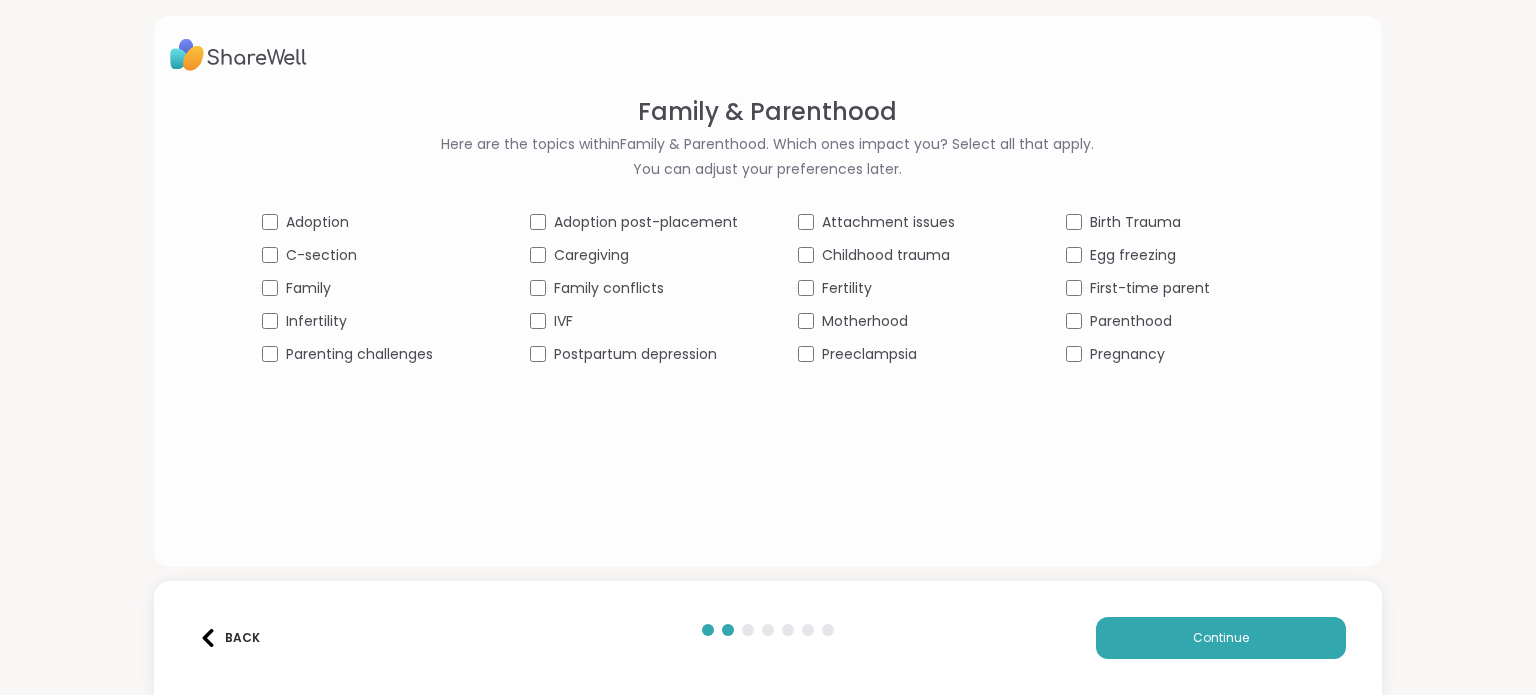 click on "Parenting challenges" at bounding box center (359, 354) 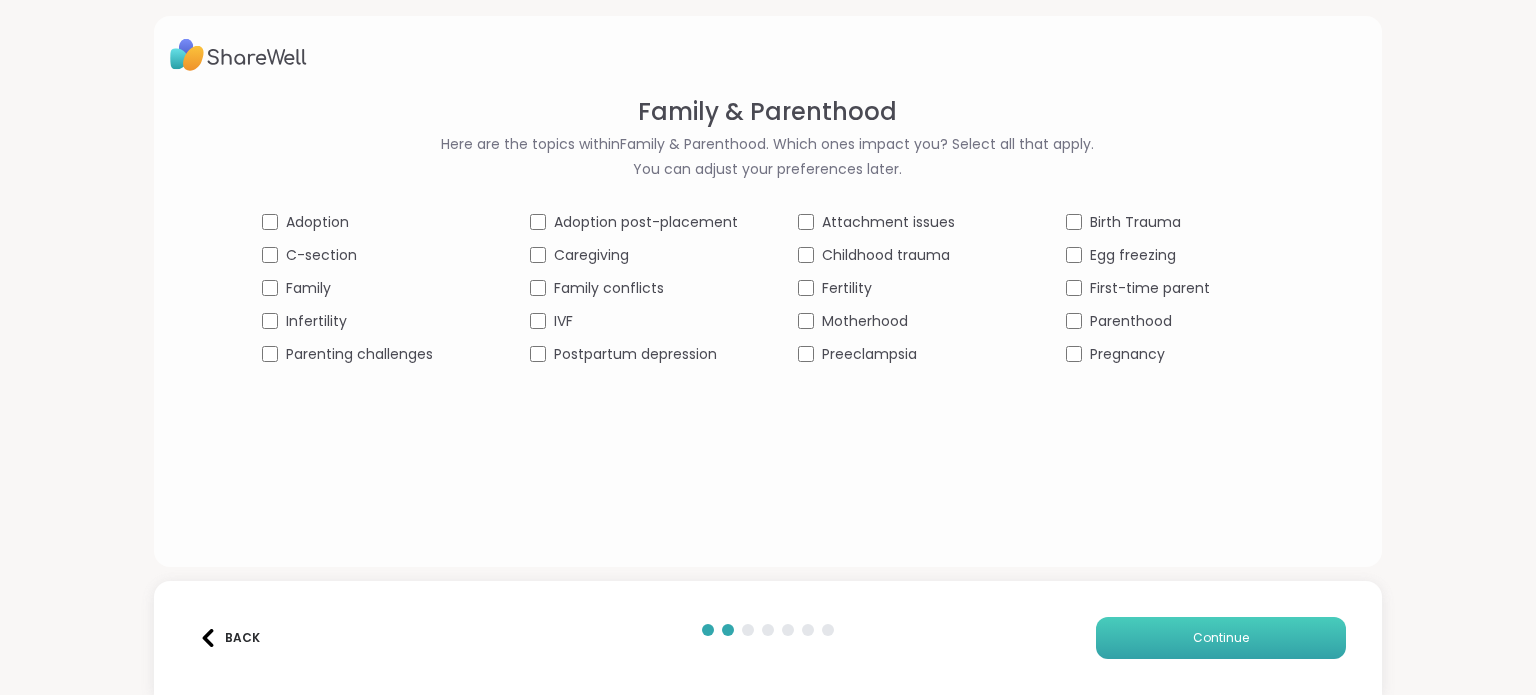 click on "Continue" at bounding box center (1221, 638) 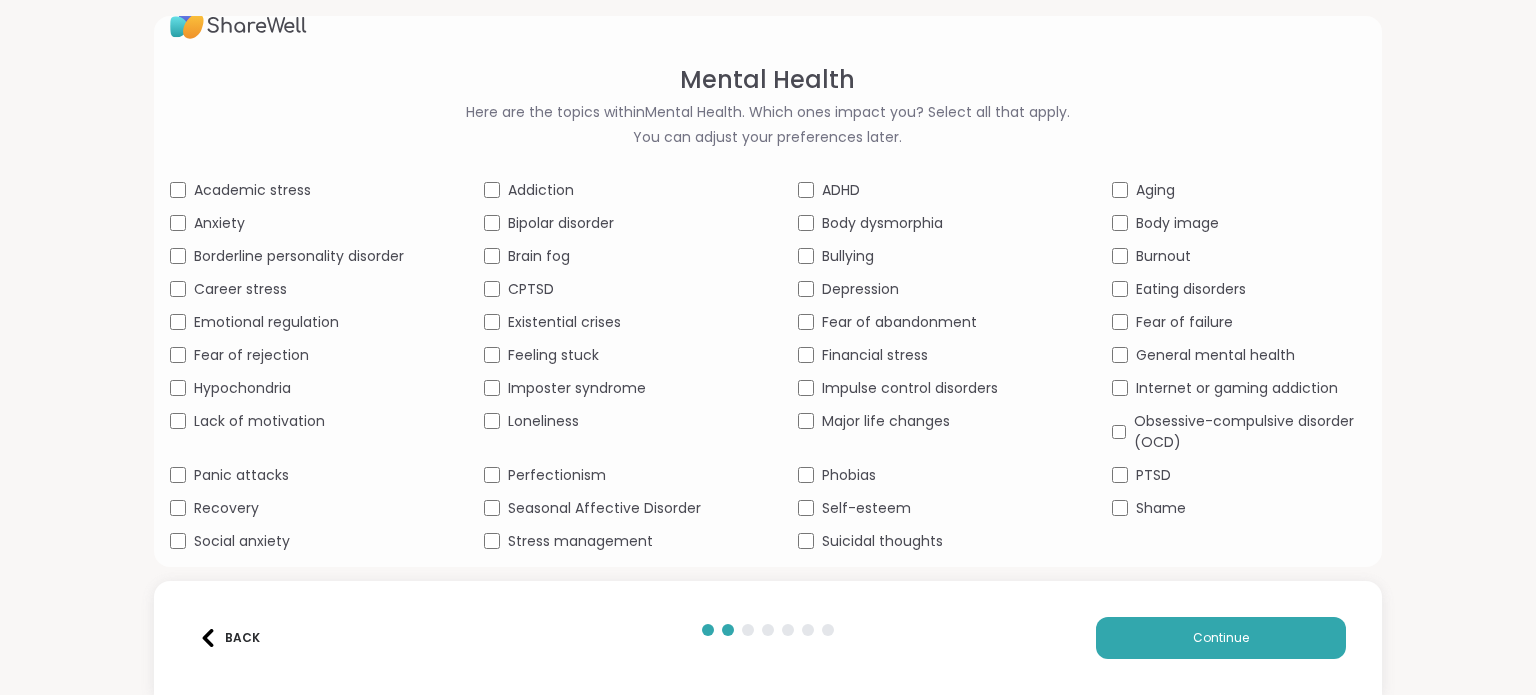 scroll, scrollTop: 32, scrollLeft: 0, axis: vertical 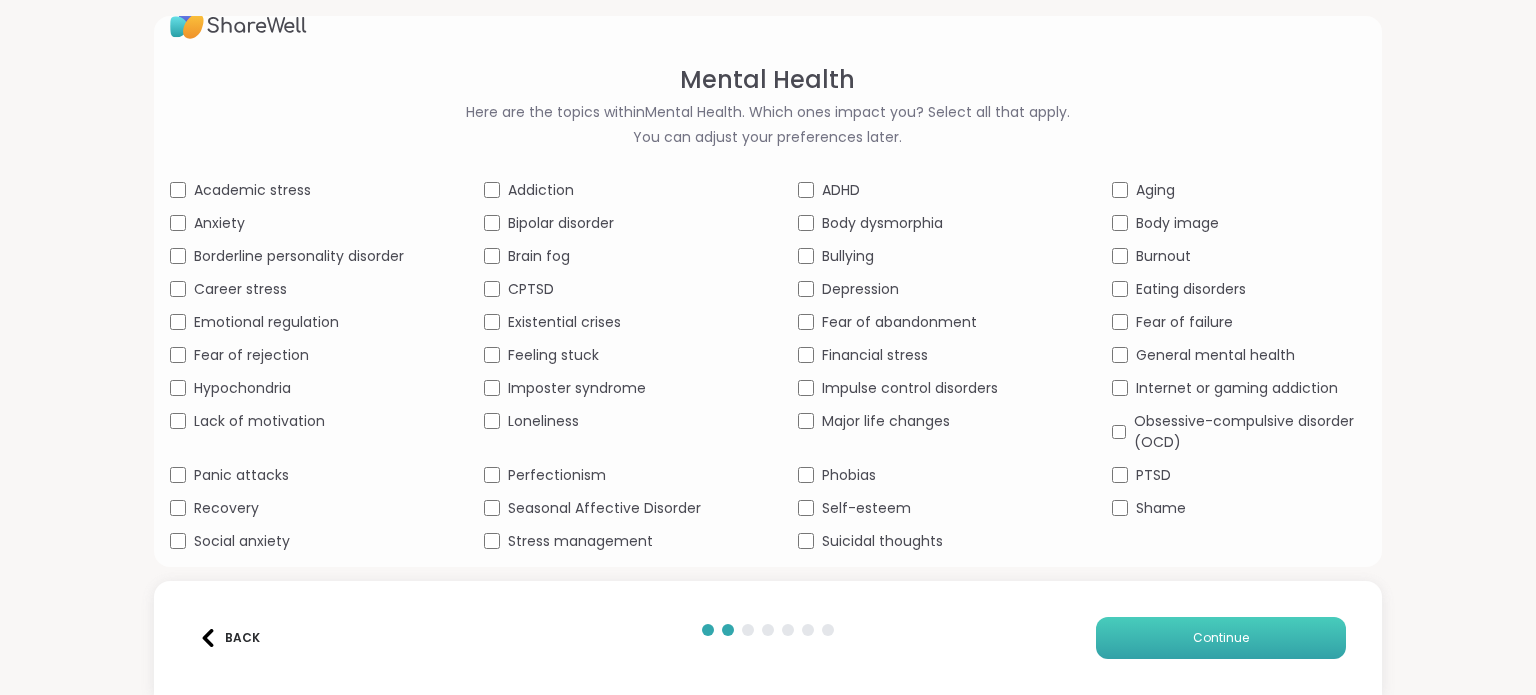 click on "Continue" at bounding box center [1221, 638] 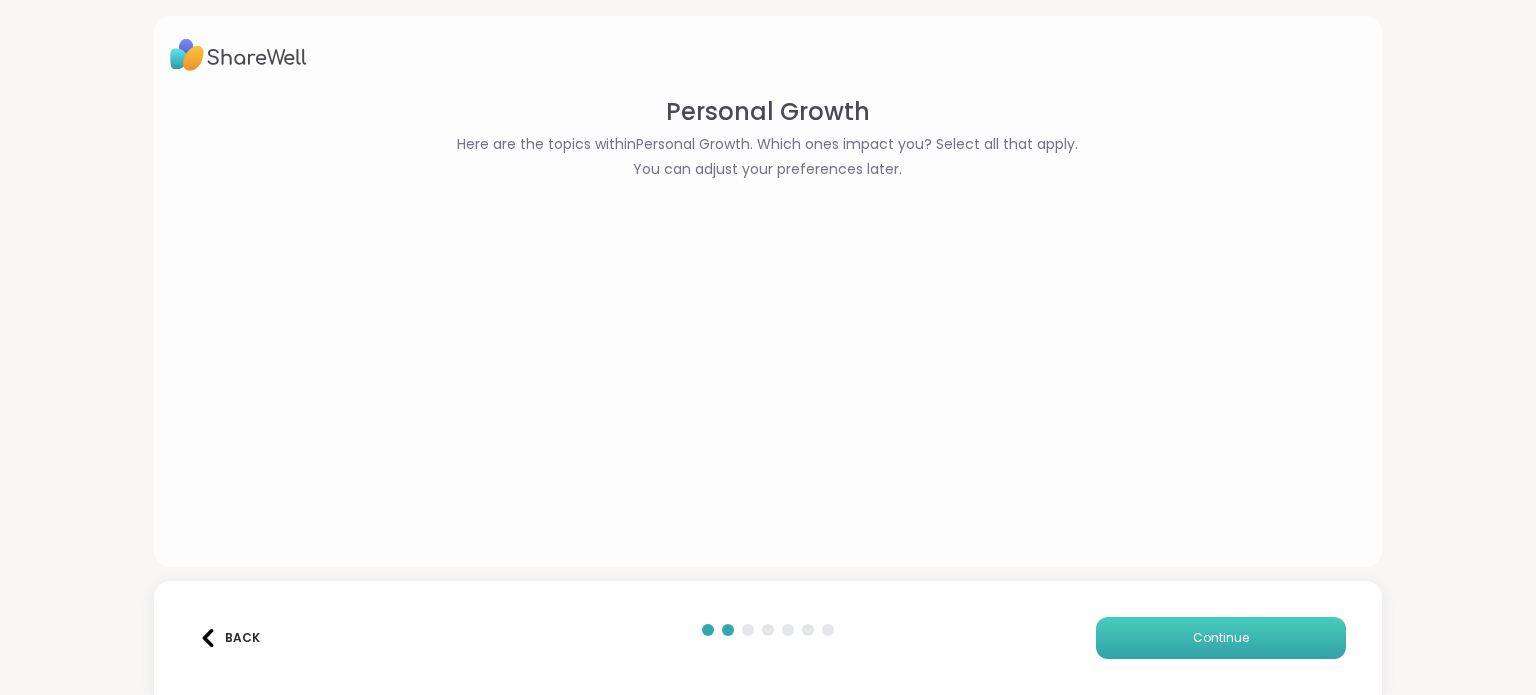 scroll, scrollTop: 0, scrollLeft: 0, axis: both 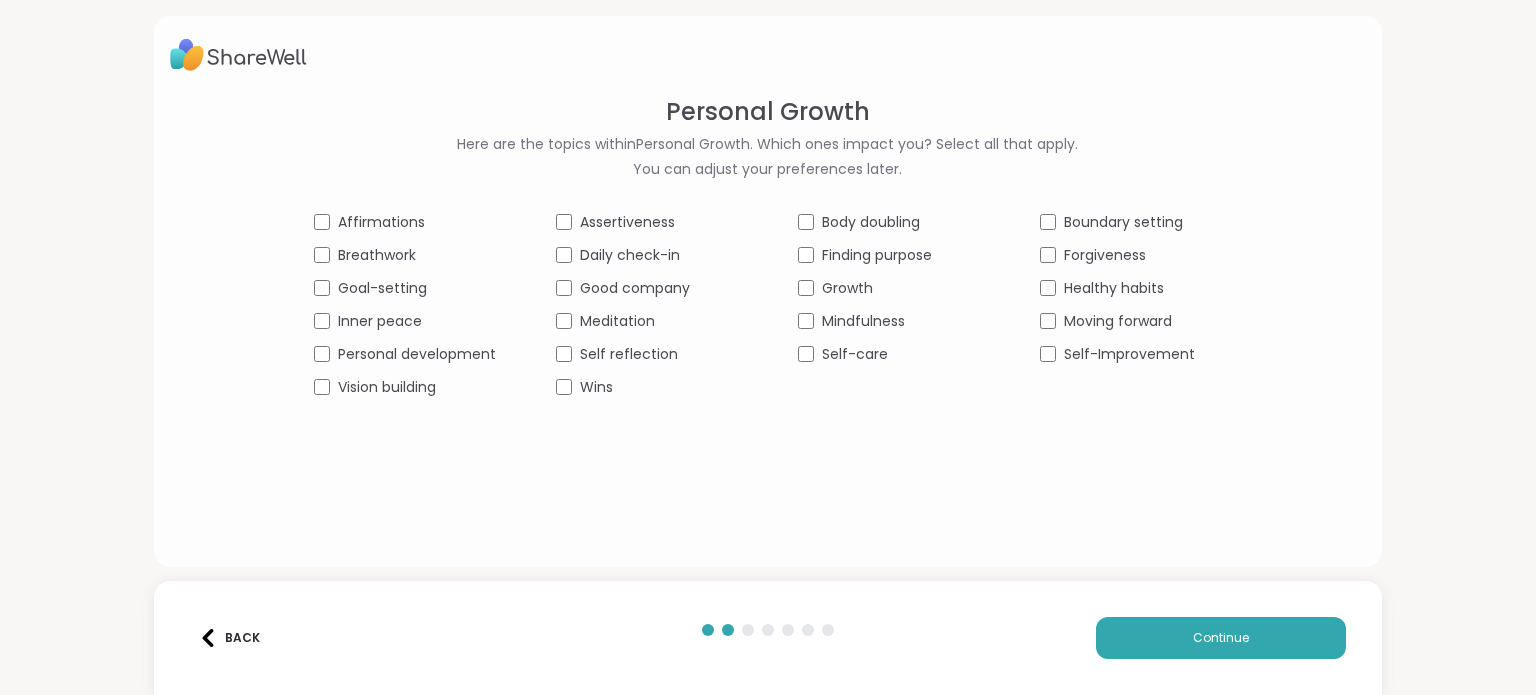 click on "Goal-setting" at bounding box center [382, 288] 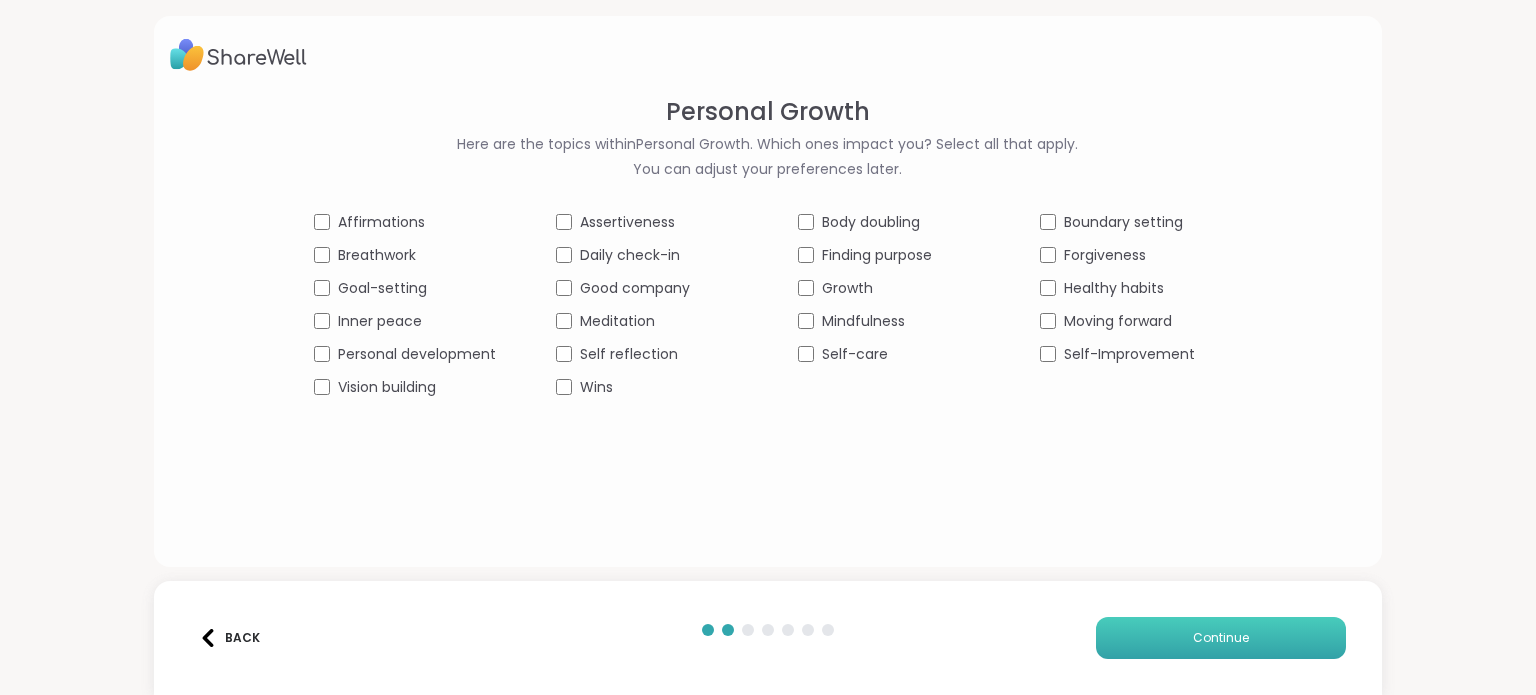 click on "Continue" at bounding box center [1221, 638] 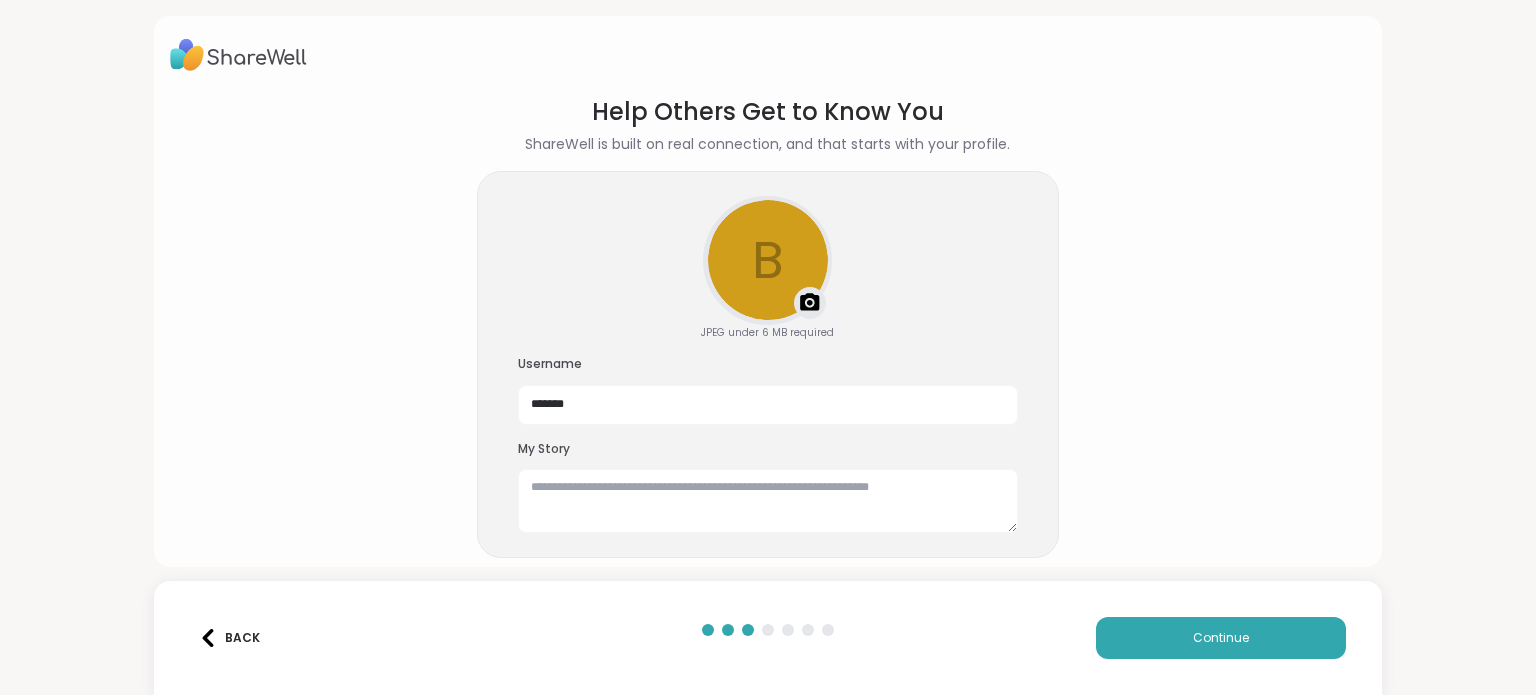scroll, scrollTop: 44, scrollLeft: 0, axis: vertical 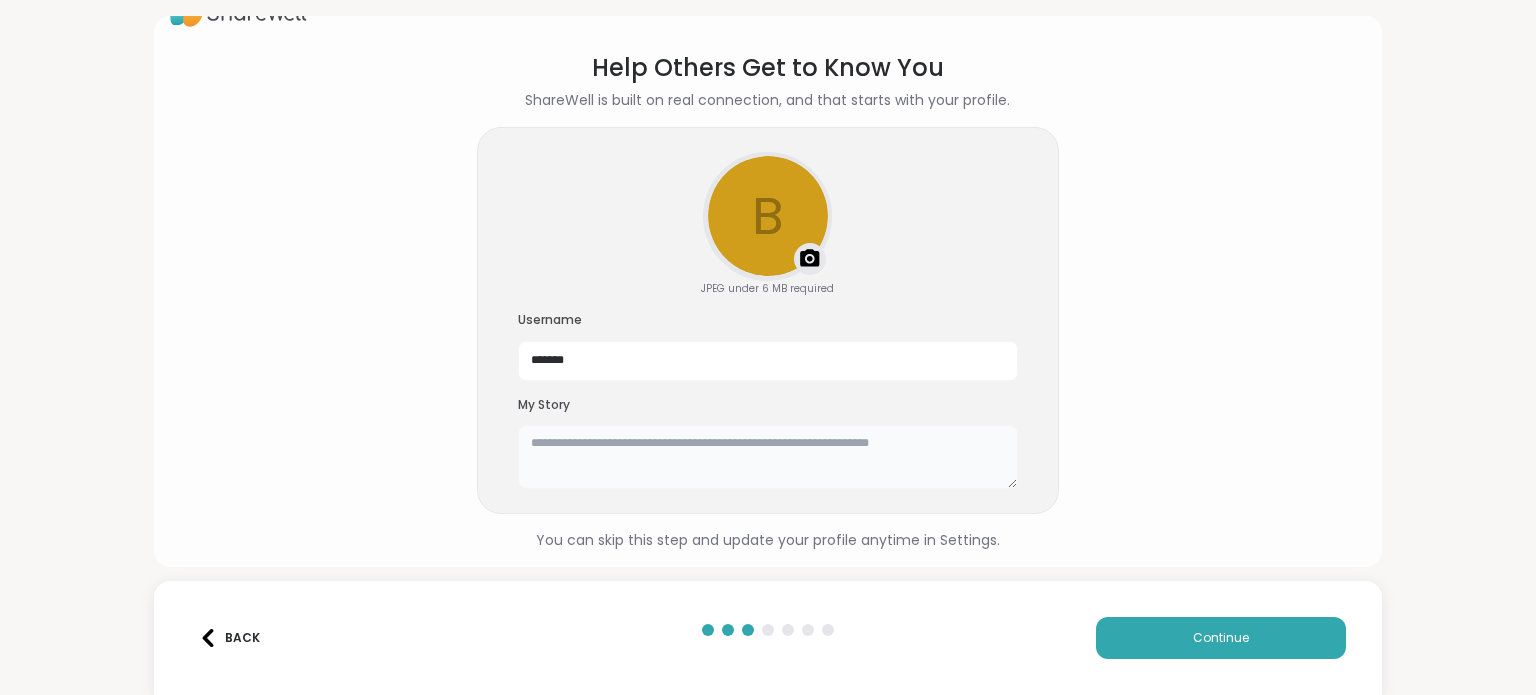 click at bounding box center [768, 457] 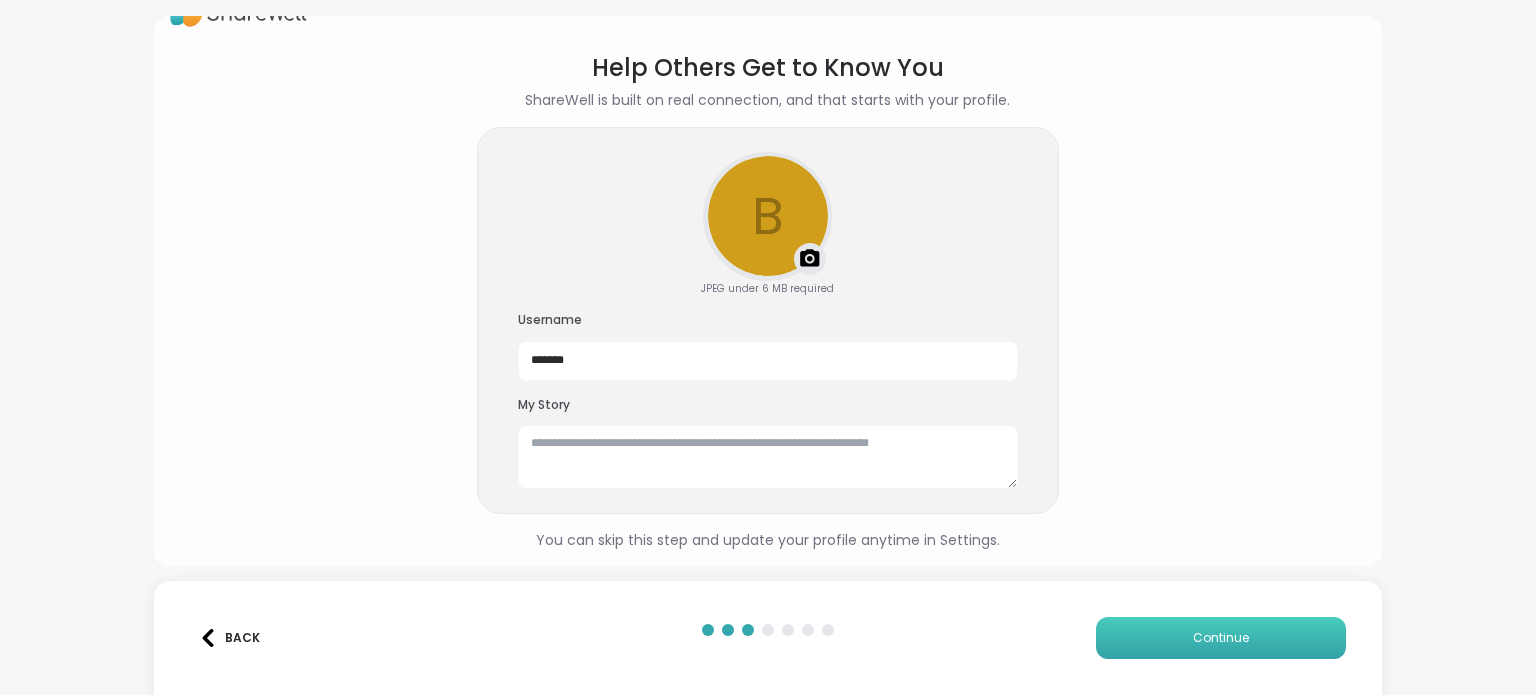 click on "Continue" at bounding box center (1221, 638) 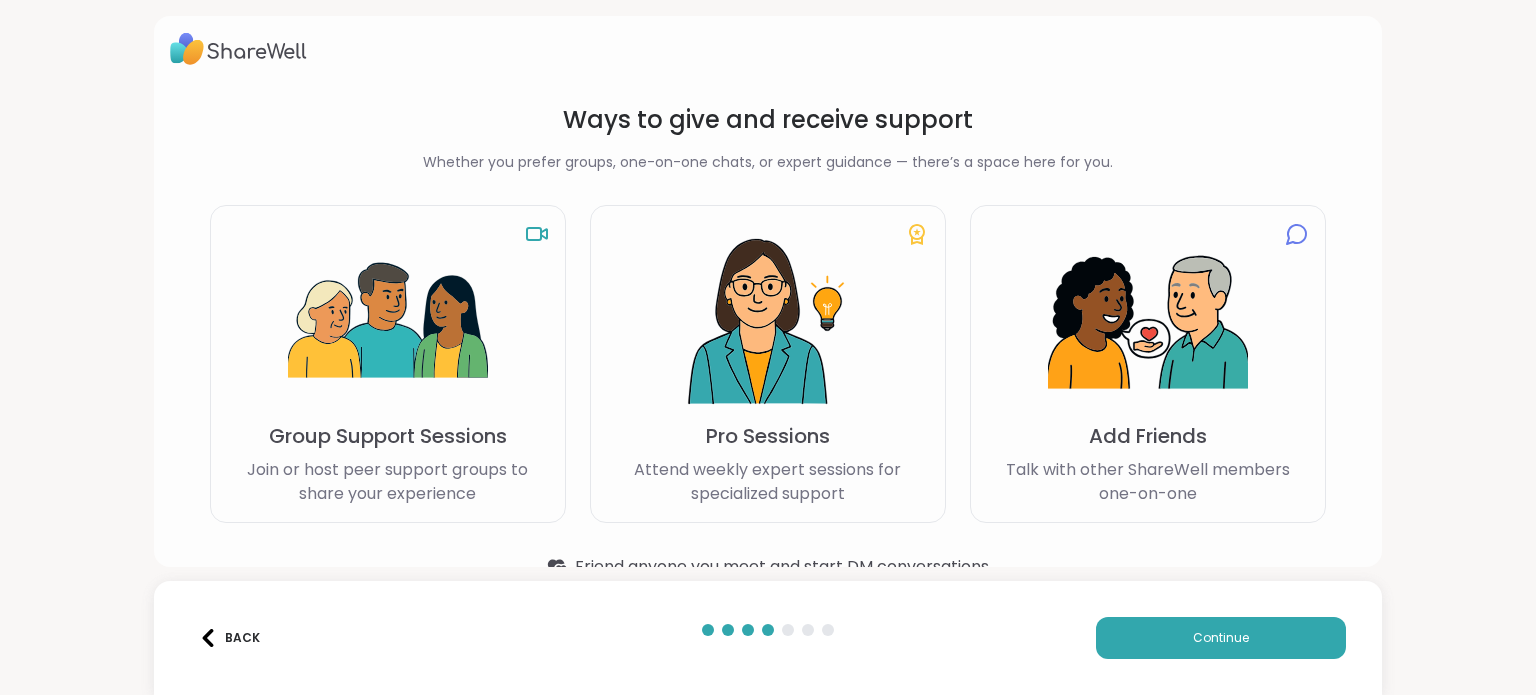 scroll, scrollTop: 48, scrollLeft: 0, axis: vertical 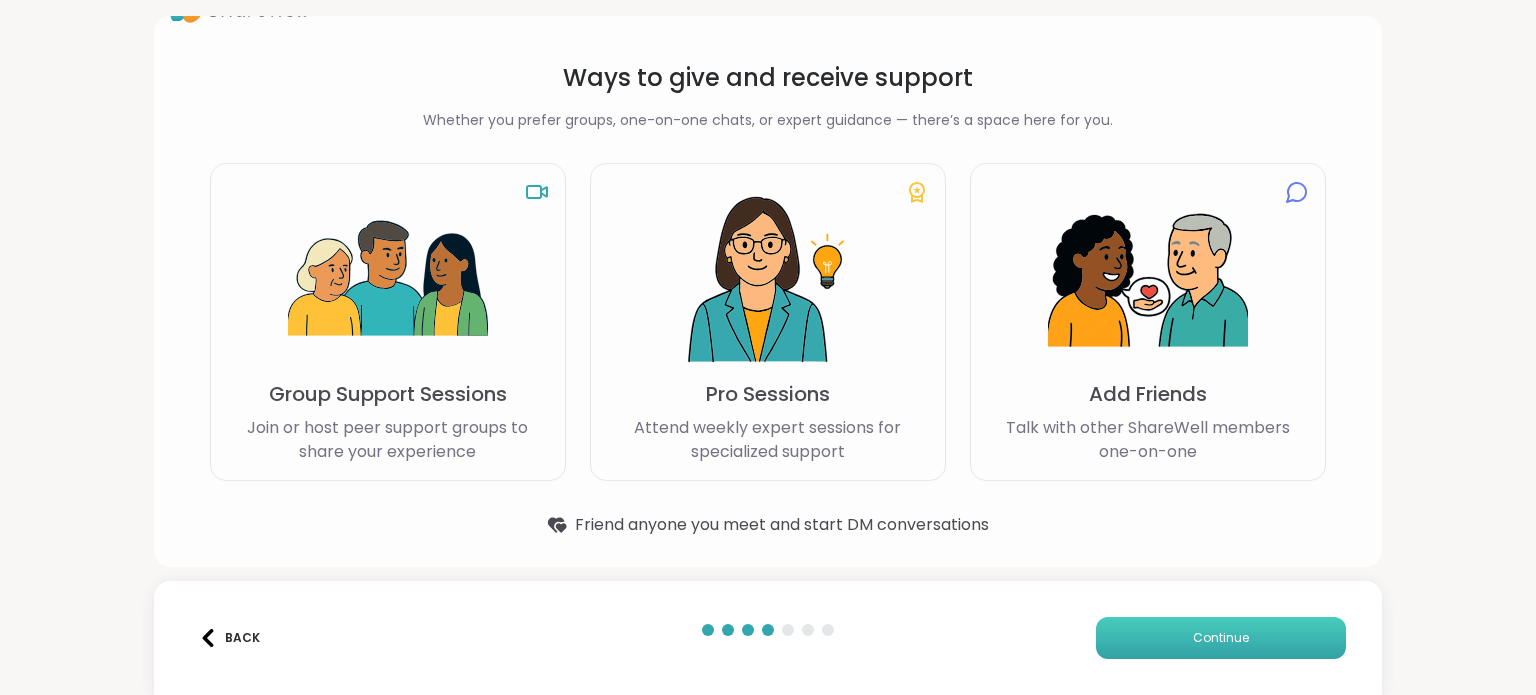 click on "Continue" at bounding box center [1221, 638] 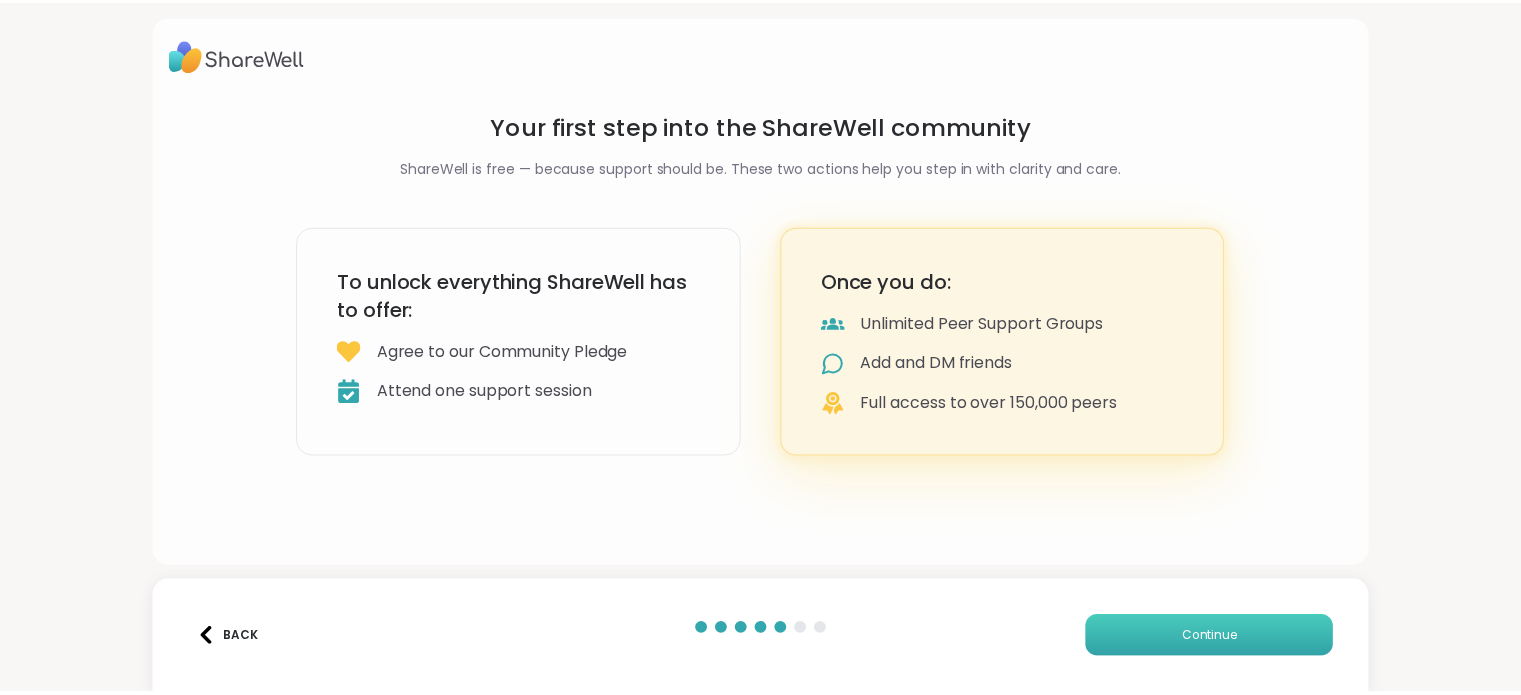 scroll, scrollTop: 0, scrollLeft: 0, axis: both 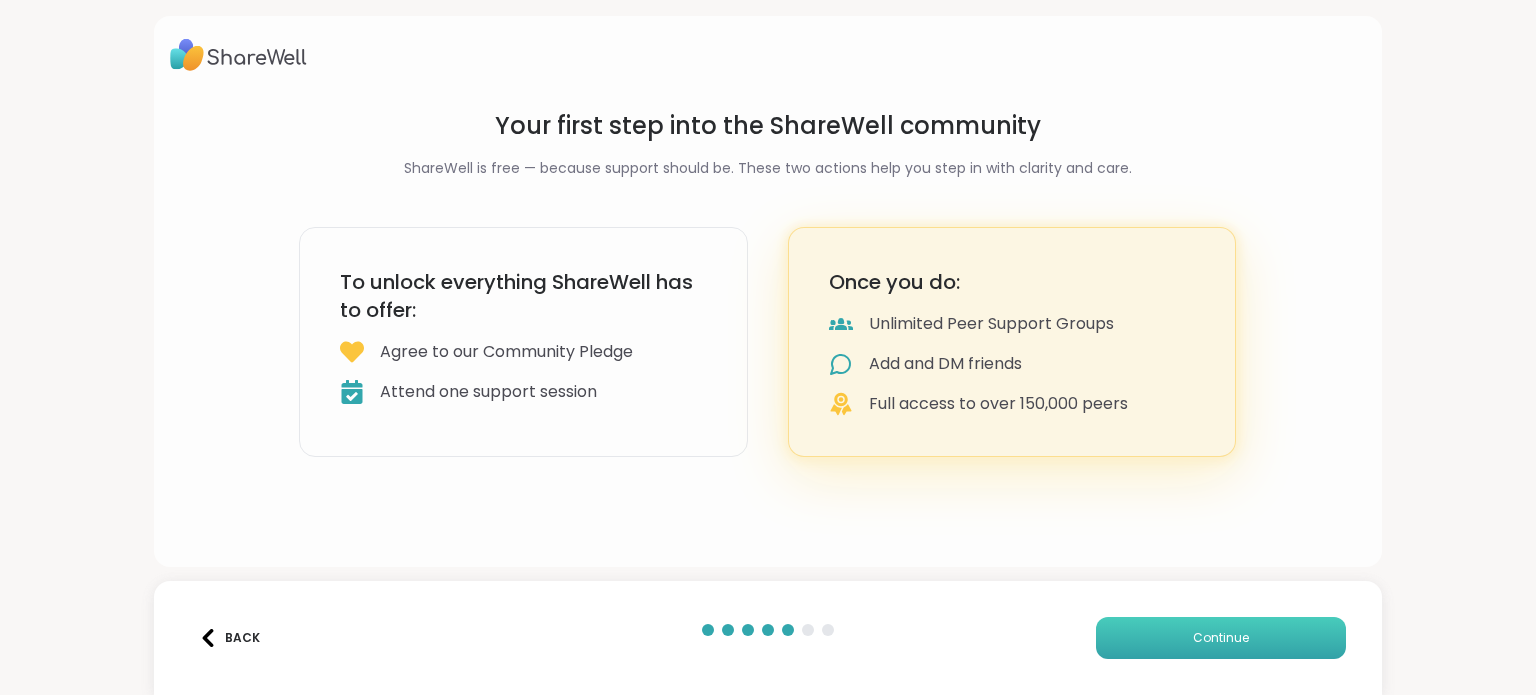 click on "Continue" at bounding box center [1221, 638] 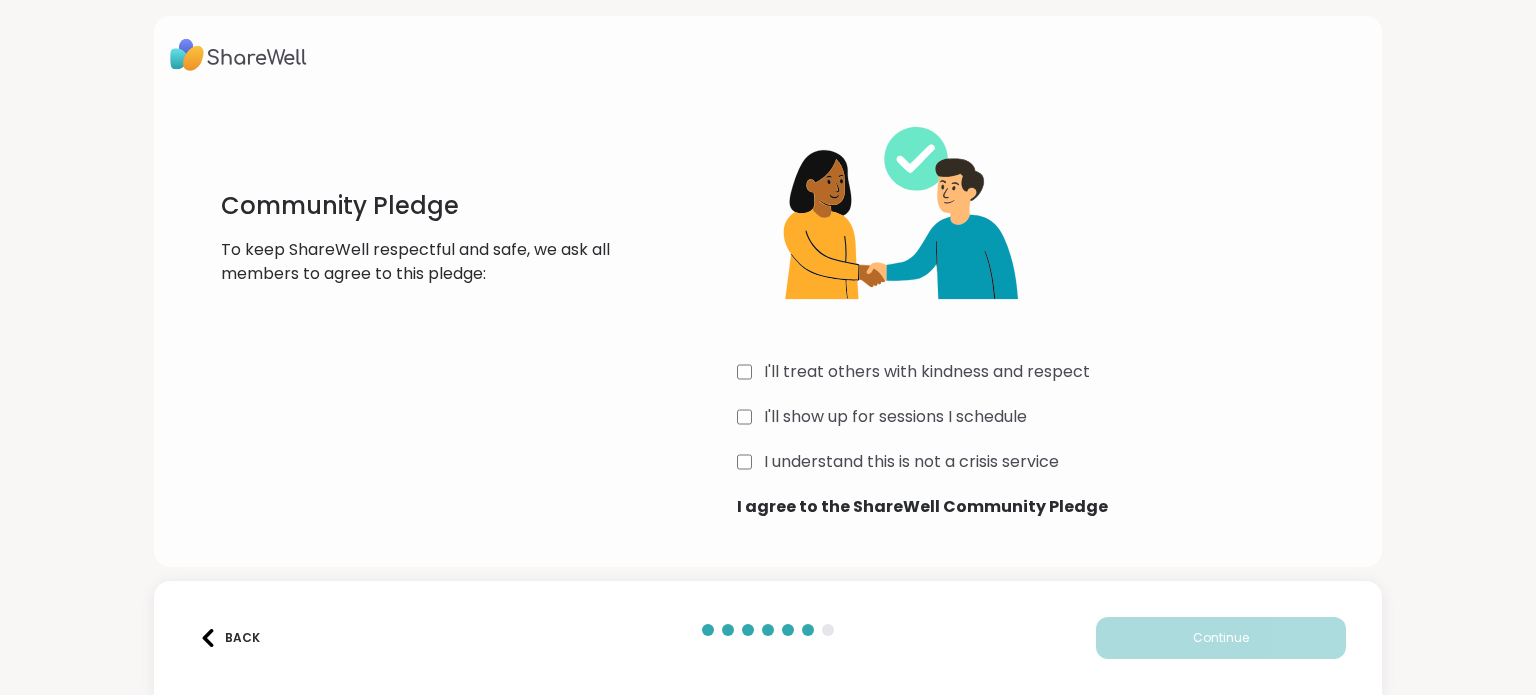 click on "I'll treat others with kindness and respect" at bounding box center [1045, 372] 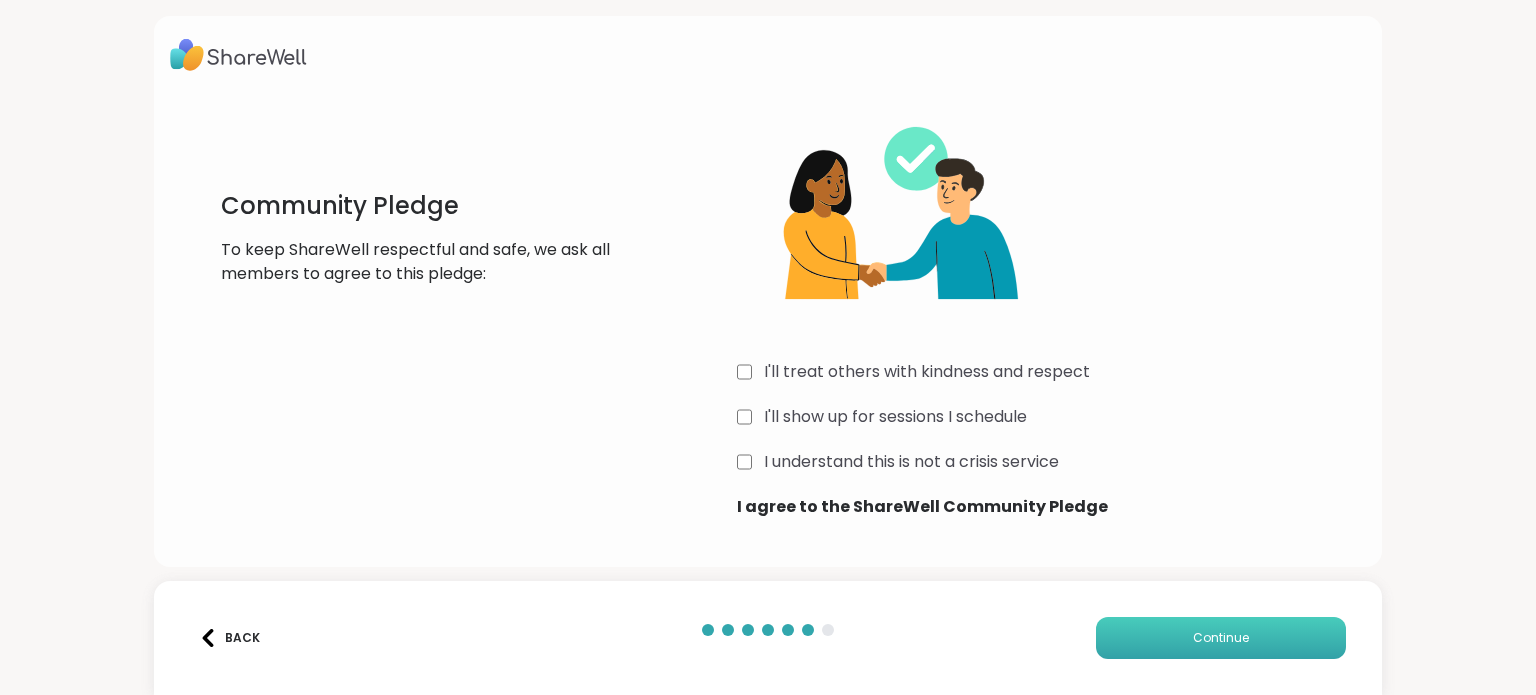 click on "Continue" at bounding box center [1221, 638] 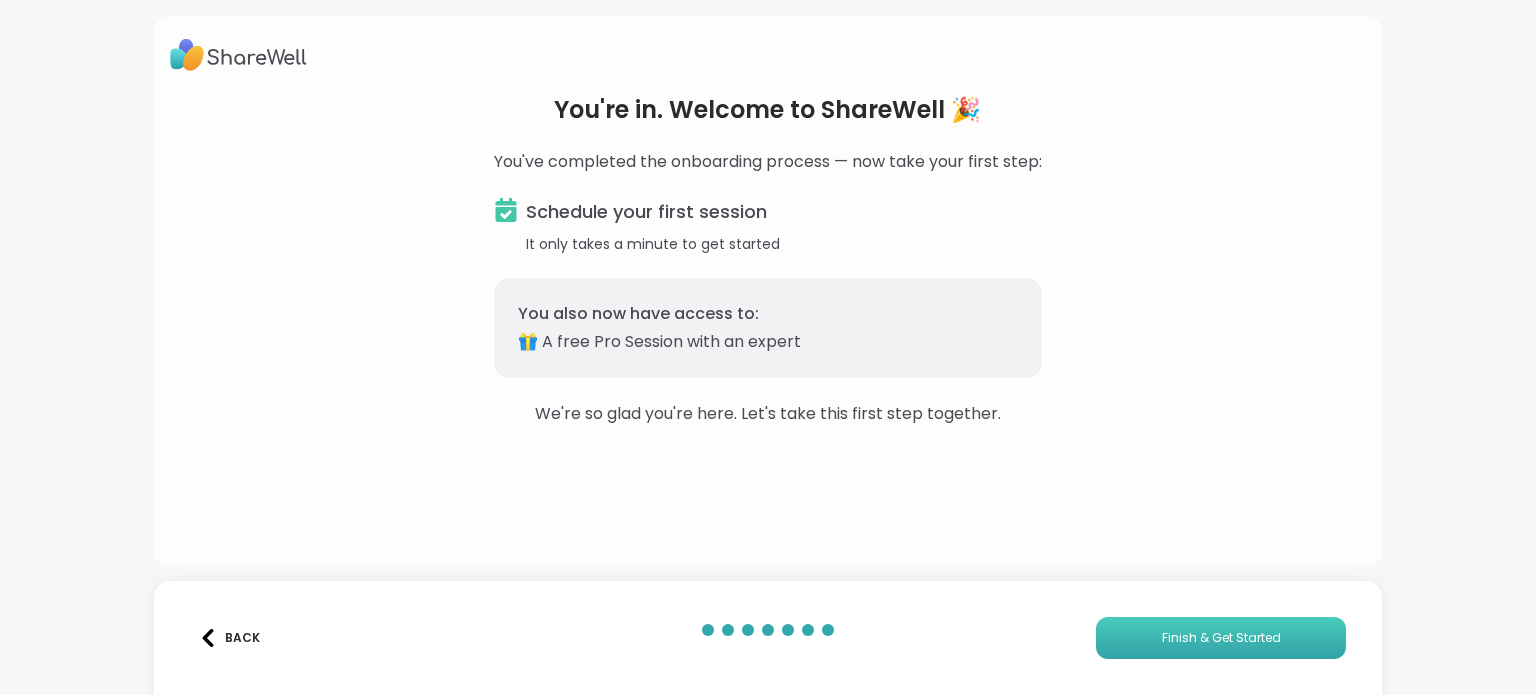 click on "Finish & Get Started" at bounding box center (1221, 638) 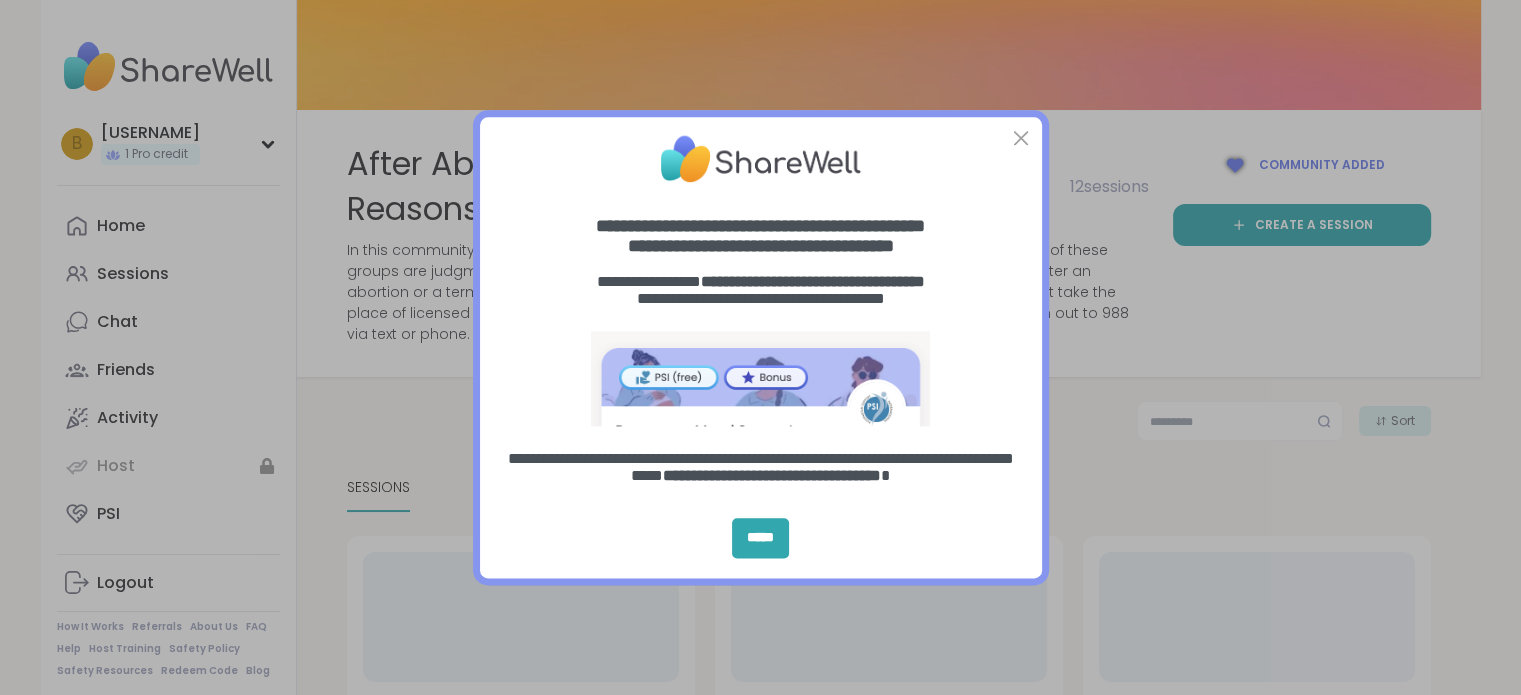 scroll, scrollTop: 0, scrollLeft: 0, axis: both 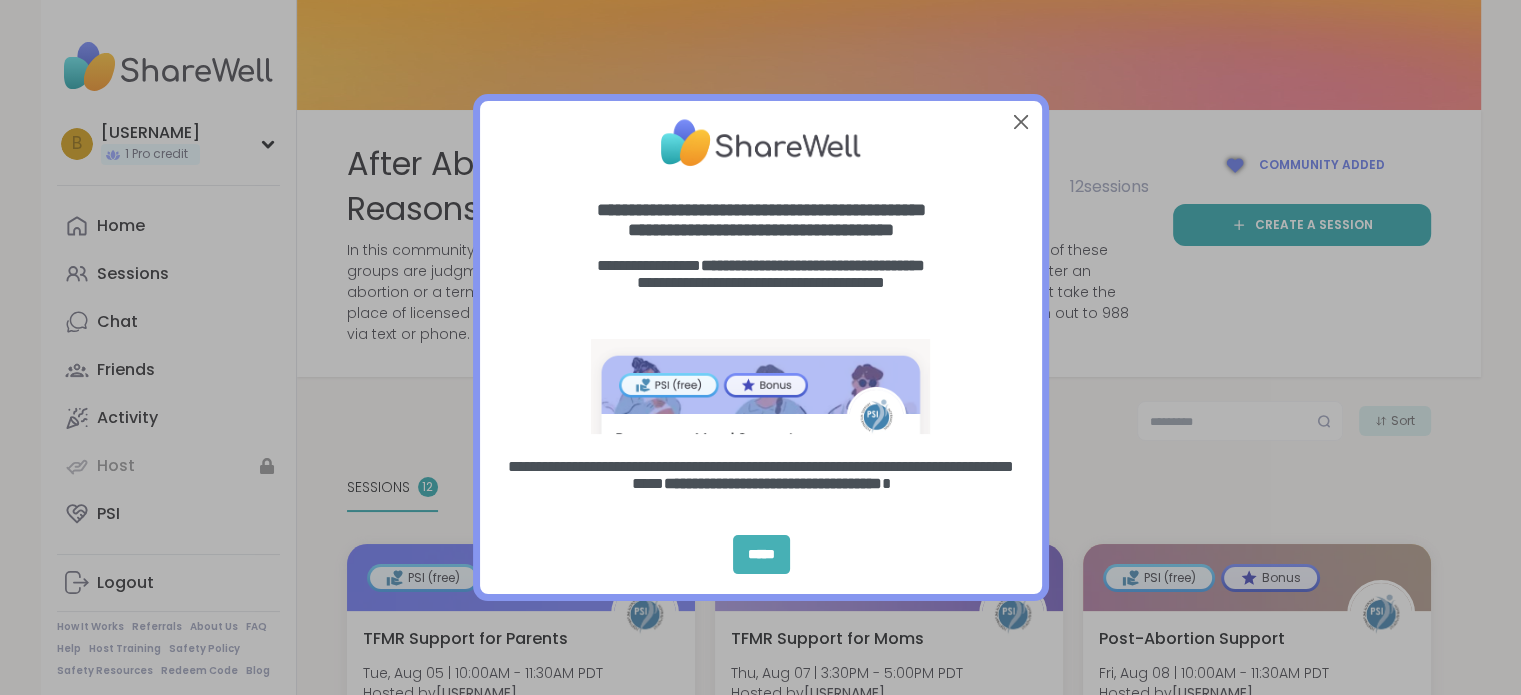 click on "*****" at bounding box center [761, 555] 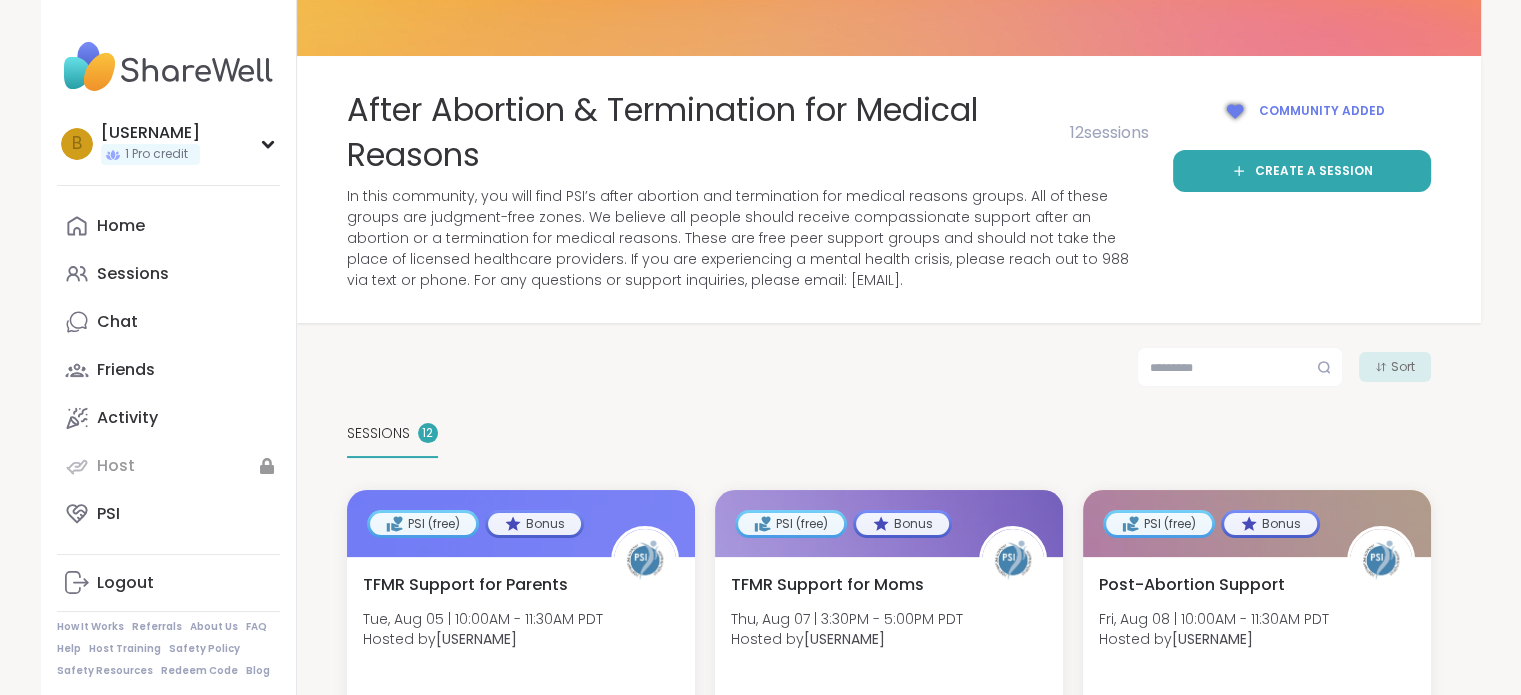 scroll, scrollTop: 30, scrollLeft: 0, axis: vertical 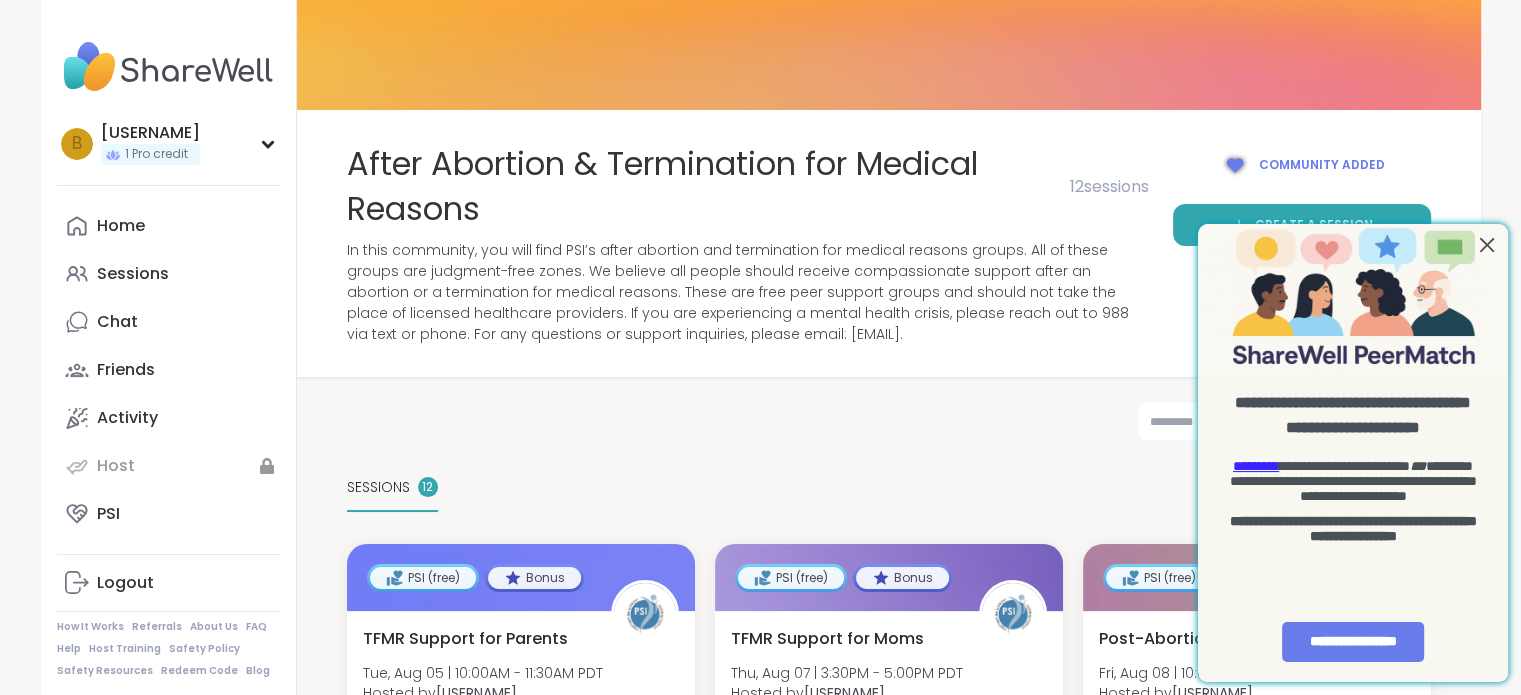 click at bounding box center [1487, 245] 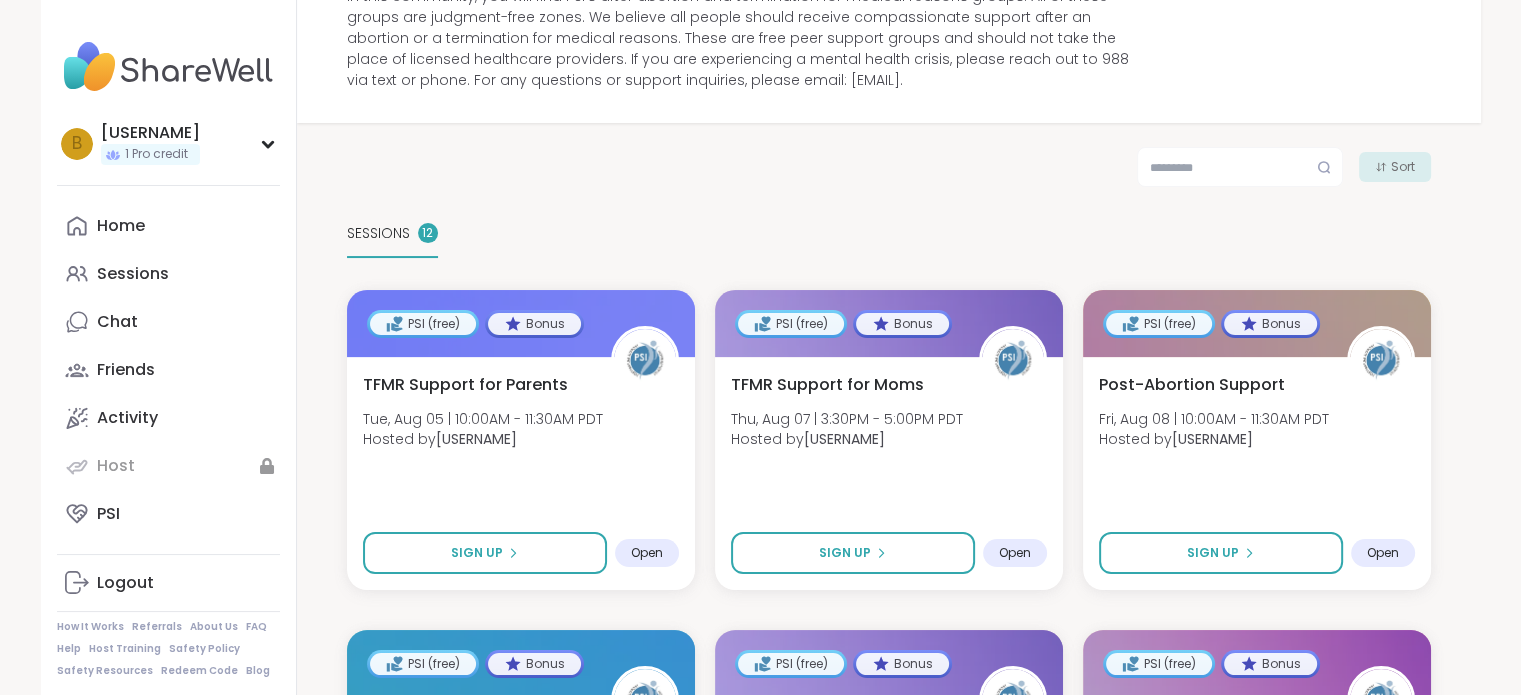 scroll, scrollTop: 256, scrollLeft: 0, axis: vertical 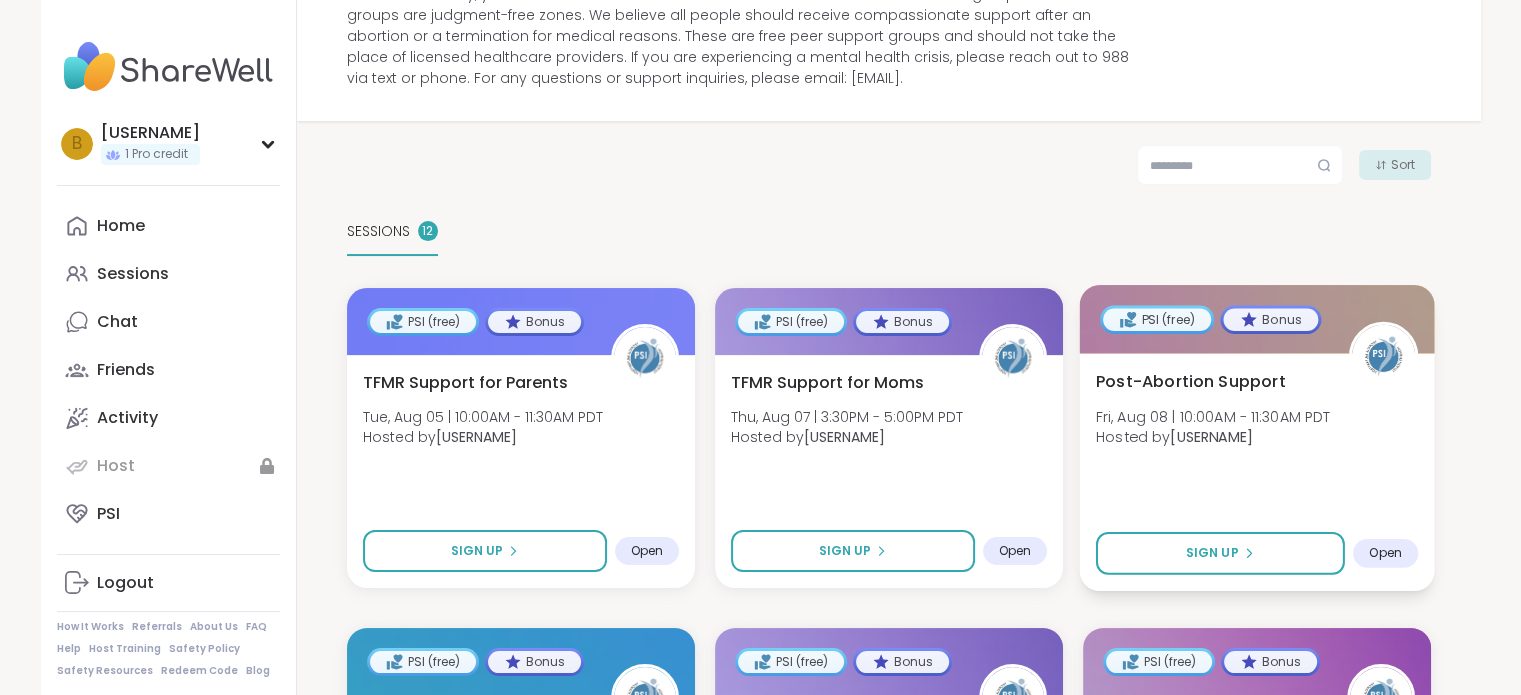 click on "Post-Abortion Support Fri, Aug 08 | 10:00AM - 11:30AM PDT Hosted by [USERNAME]" at bounding box center (1256, 414) 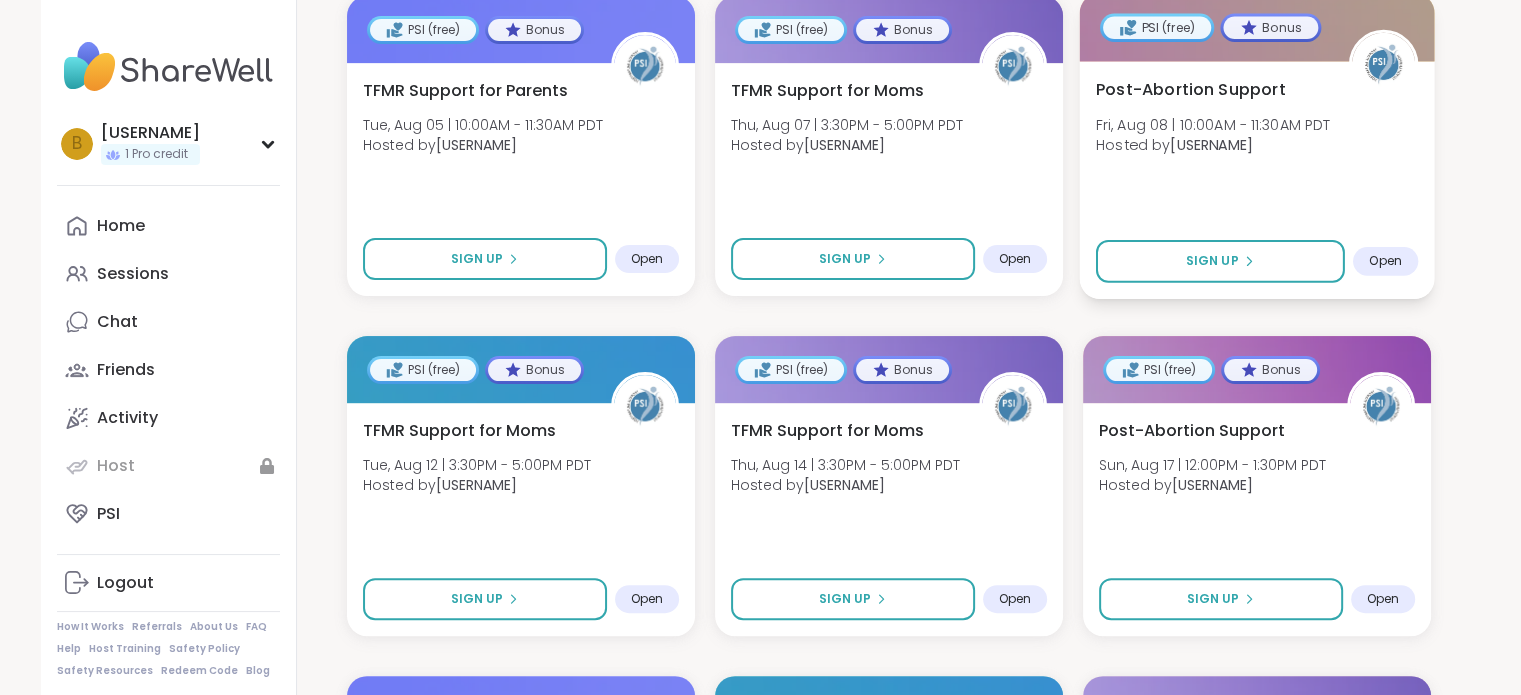 scroll, scrollTop: 551, scrollLeft: 0, axis: vertical 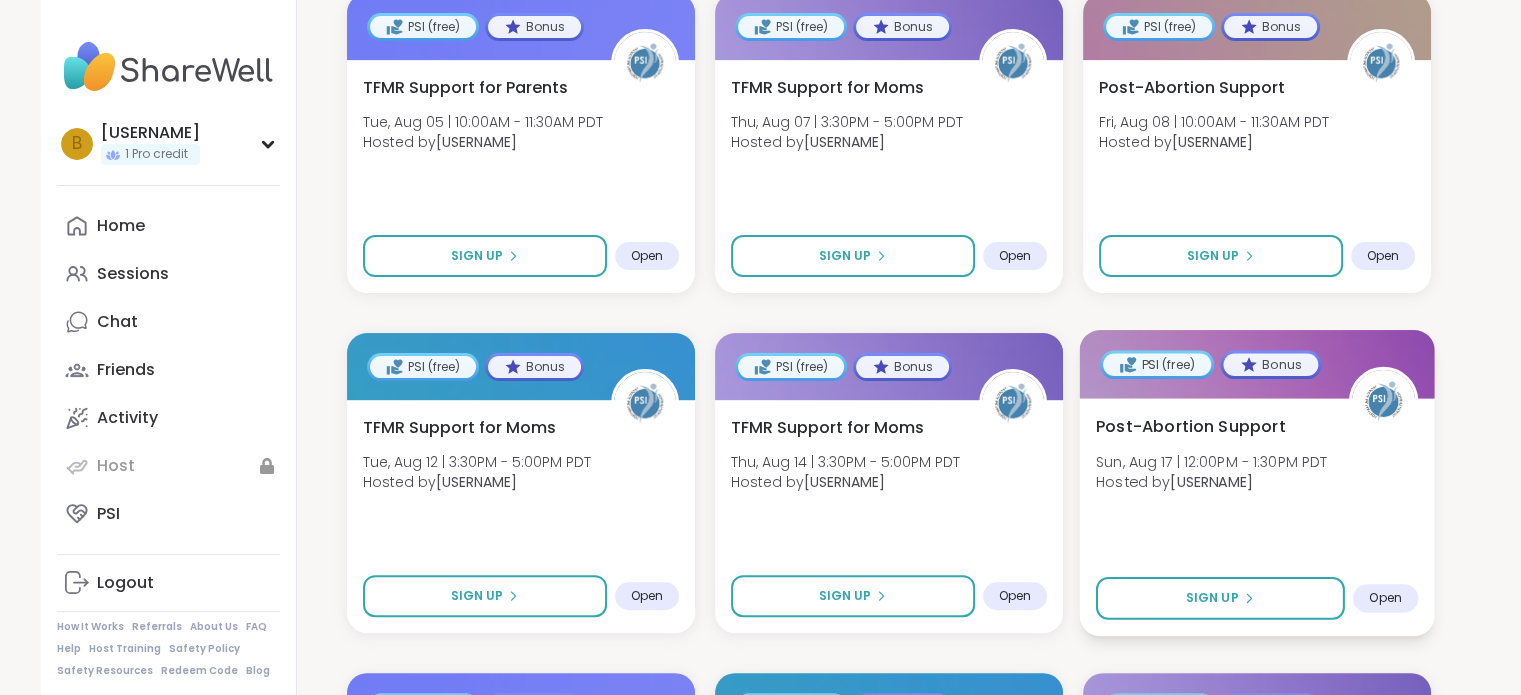 click on "Post-Abortion Support Sun, Aug 17 | 12:00PM - 1:30PM PDT Hosted by [USERNAME]" at bounding box center (1256, 459) 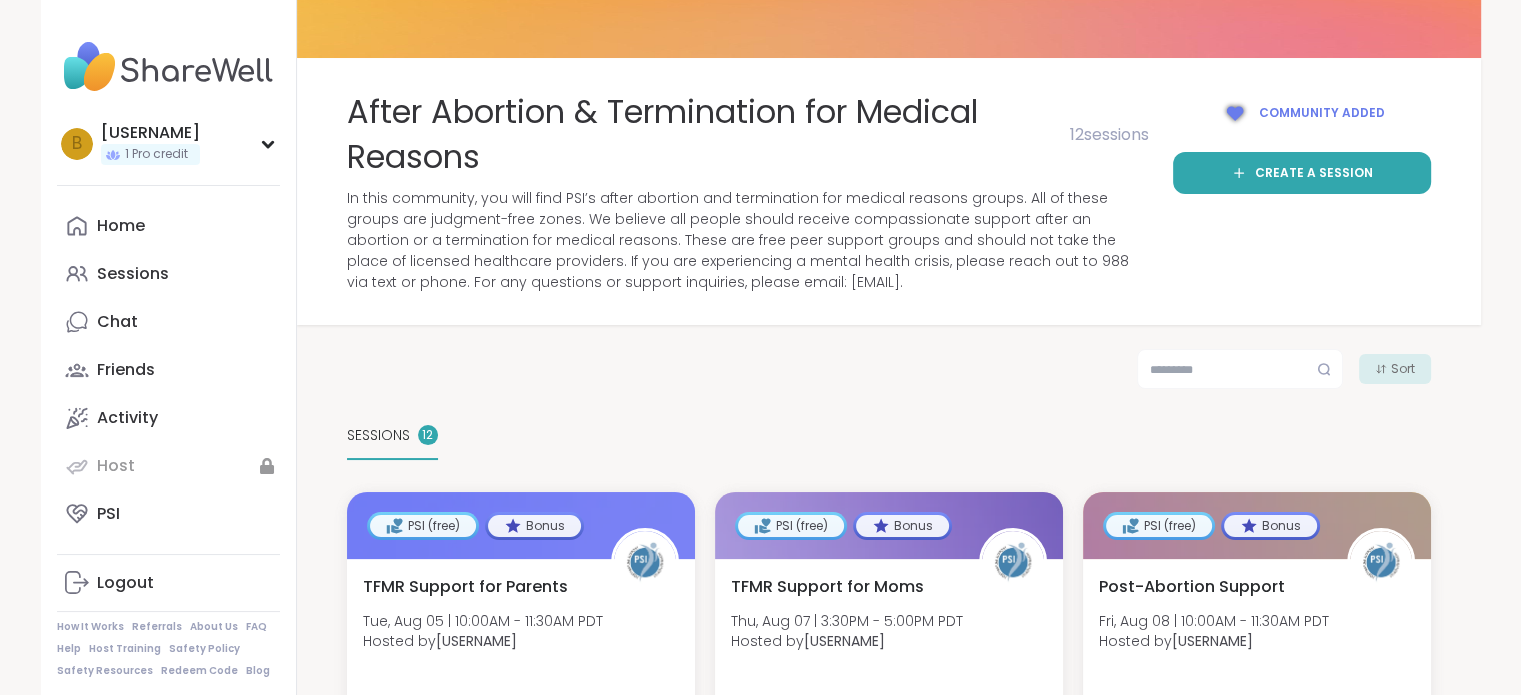 scroll, scrollTop: 0, scrollLeft: 0, axis: both 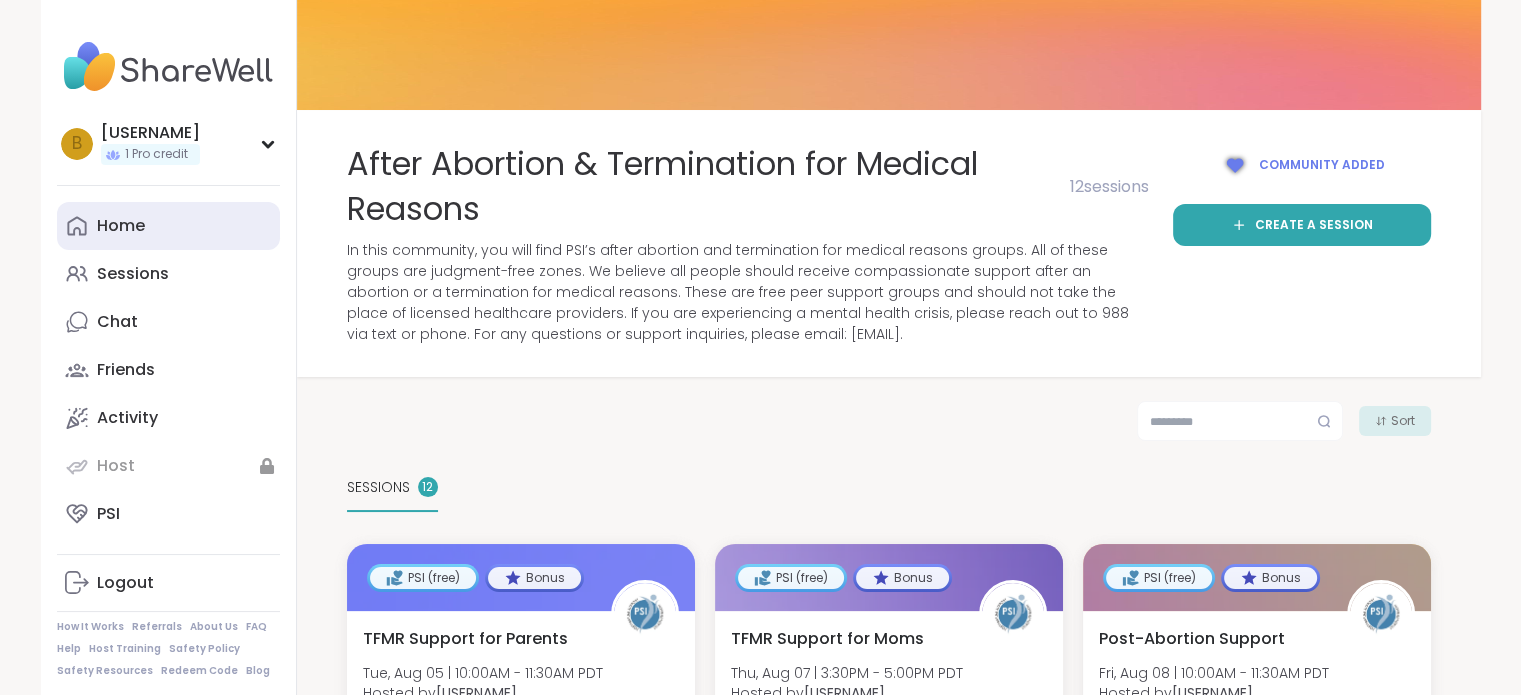 click on "Home" at bounding box center [168, 226] 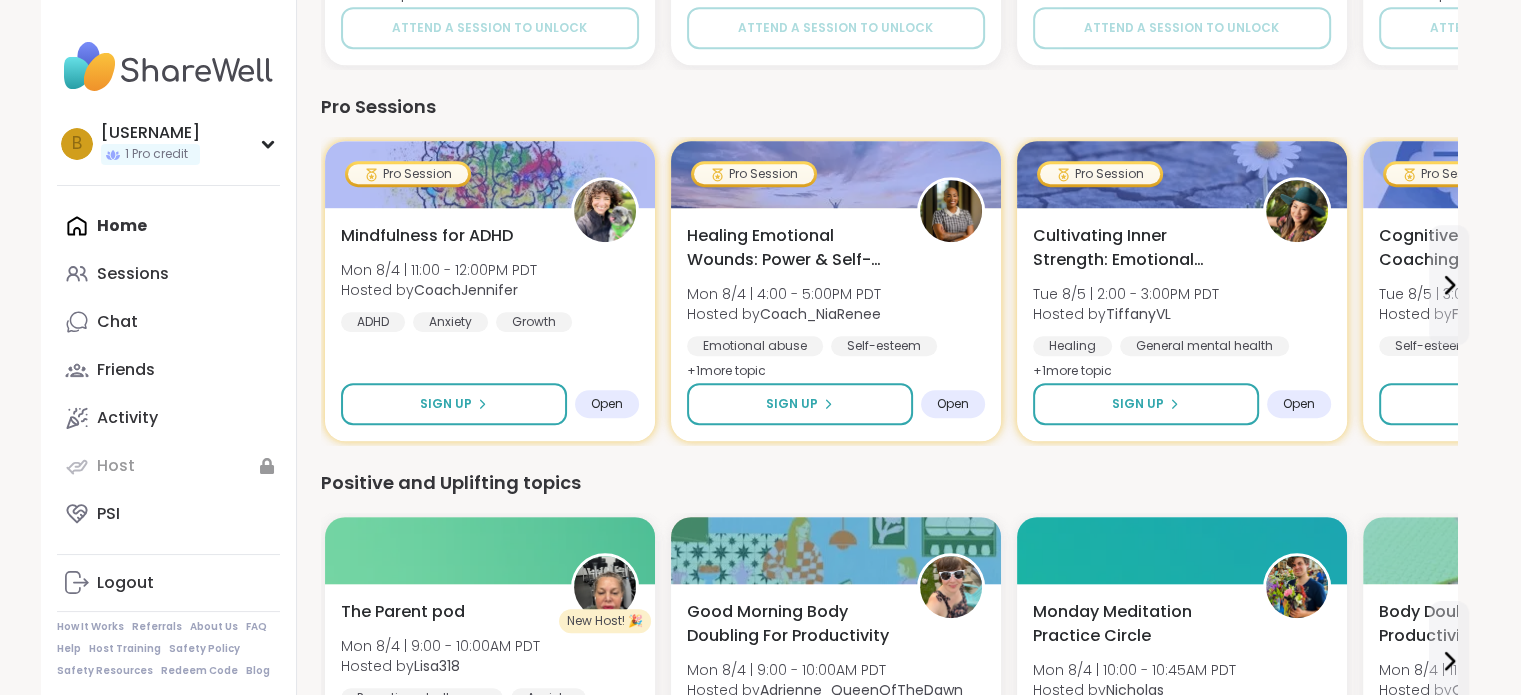 scroll, scrollTop: 1147, scrollLeft: 0, axis: vertical 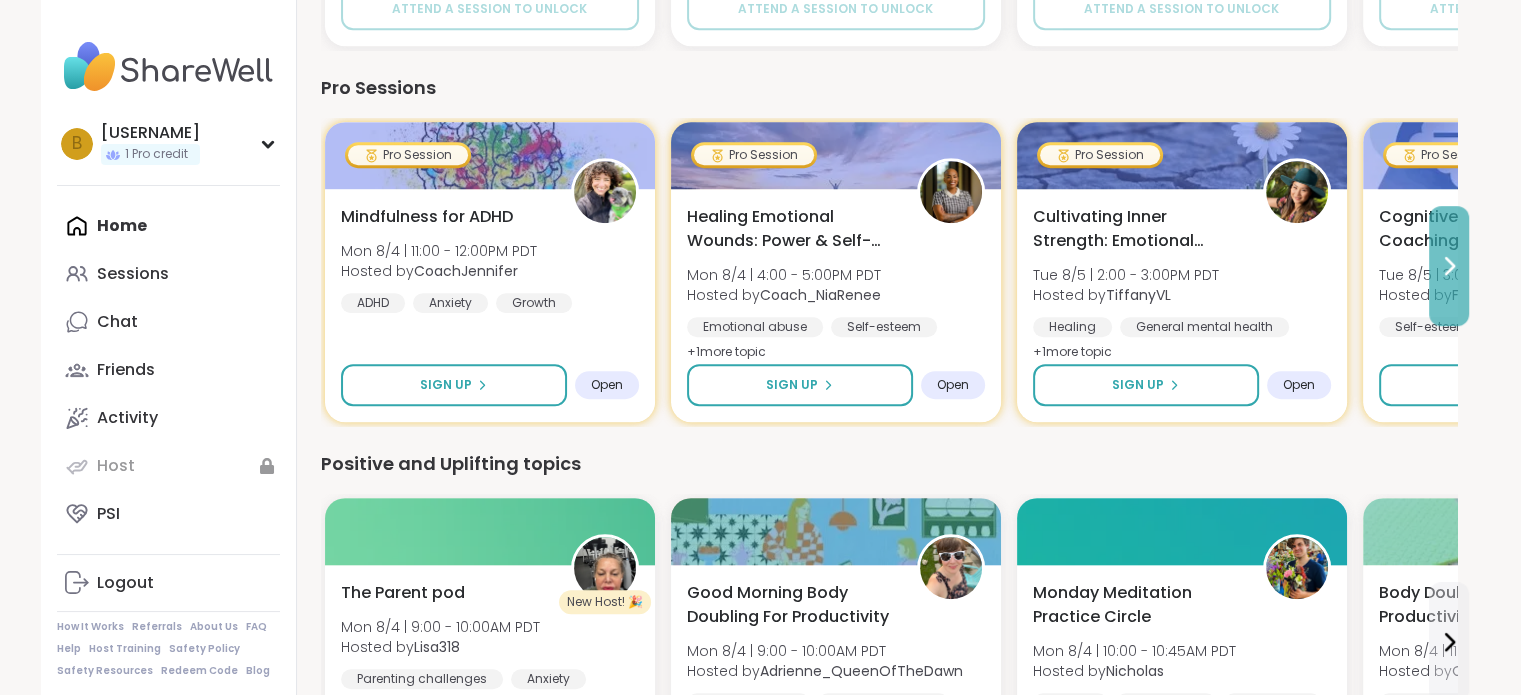 click 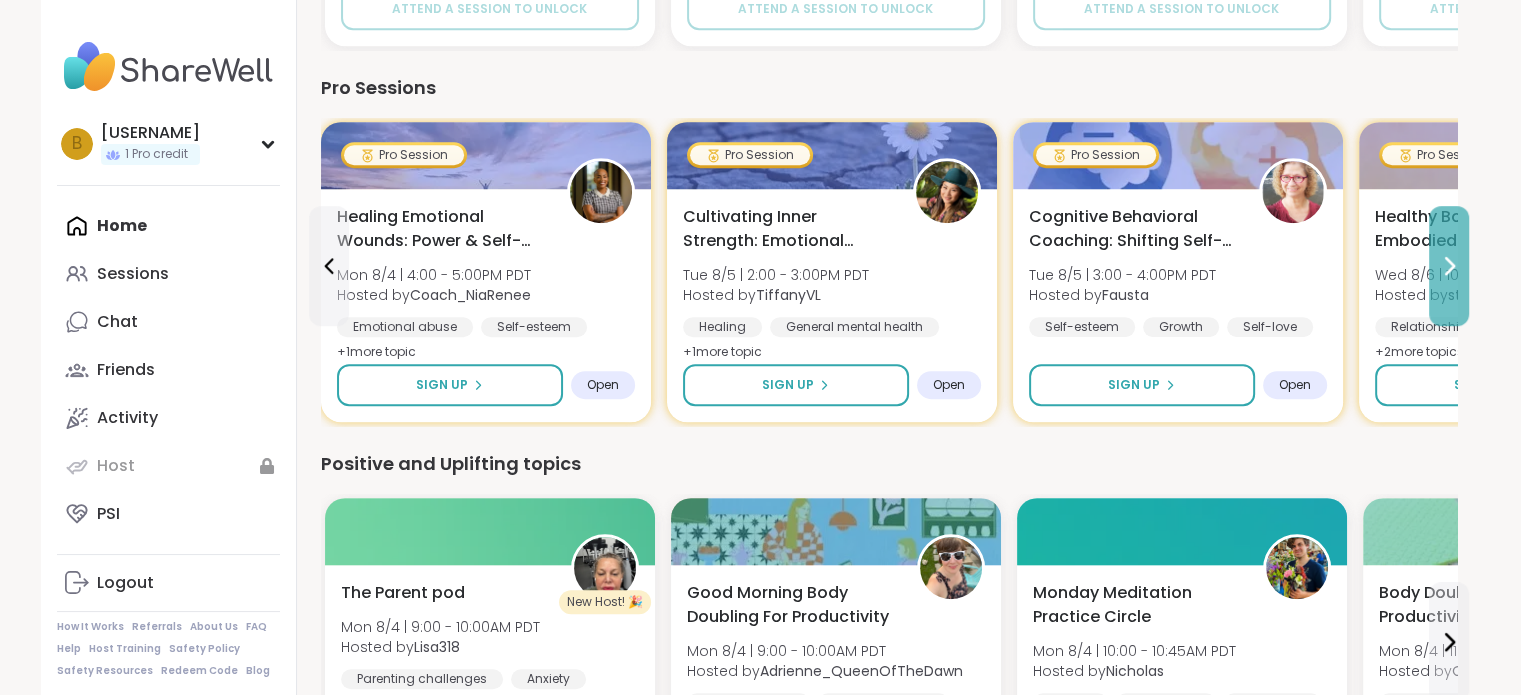 click at bounding box center (1449, 266) 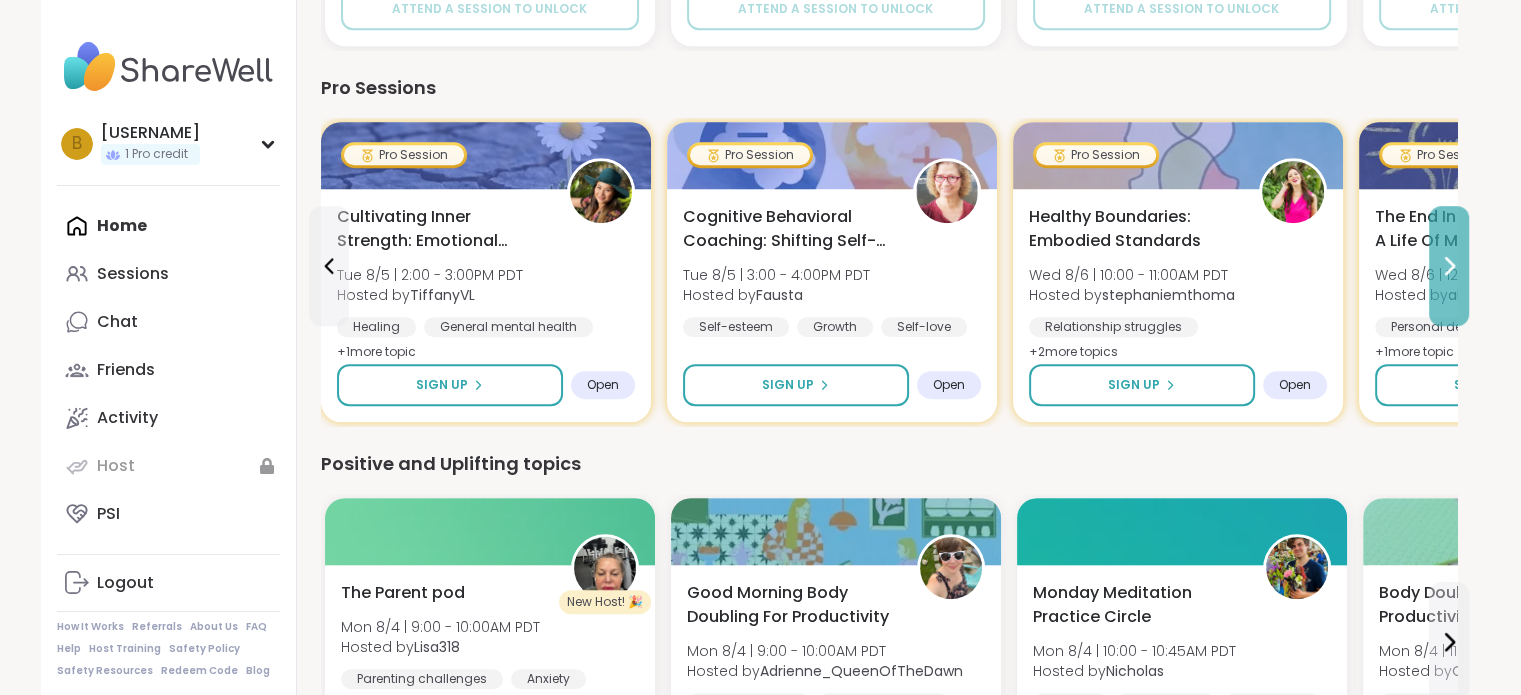 click at bounding box center (1449, 266) 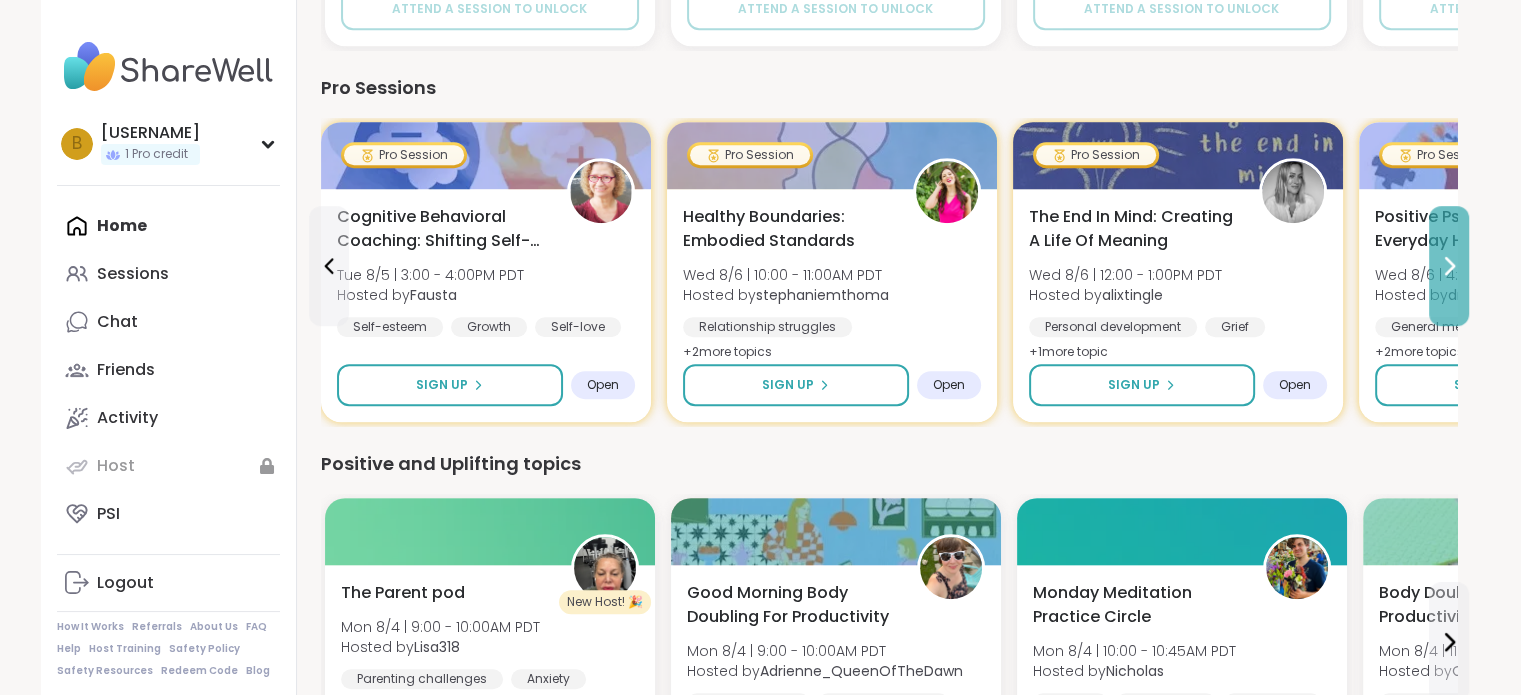 click at bounding box center (1449, 266) 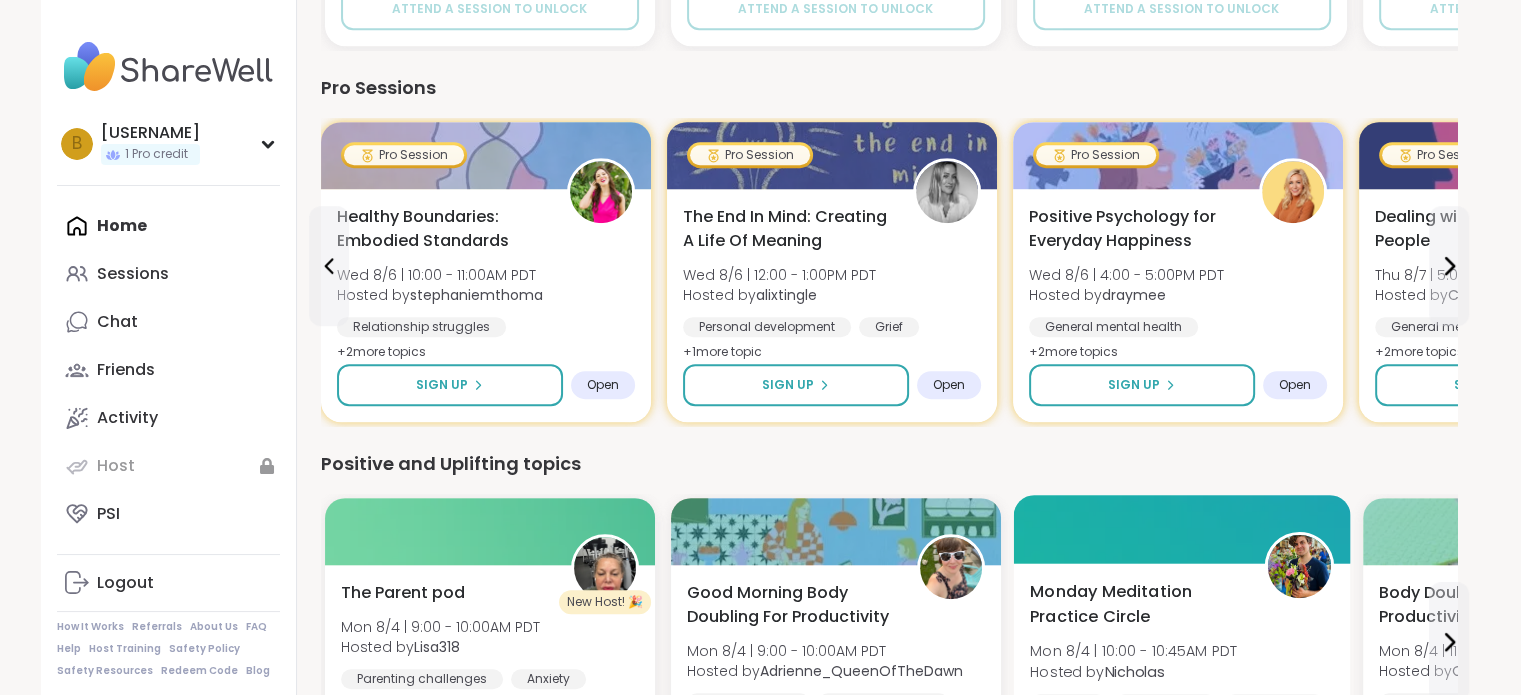 scroll, scrollTop: 1198, scrollLeft: 0, axis: vertical 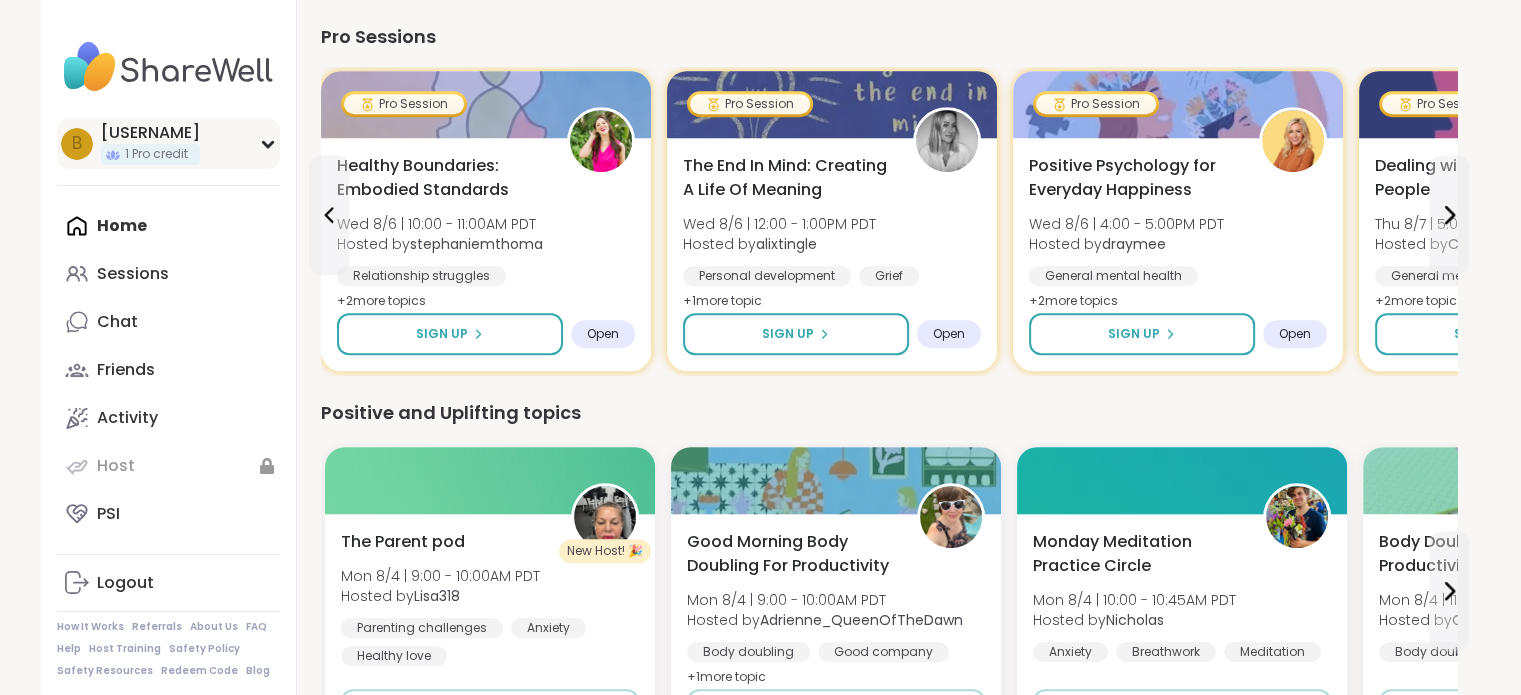 click on "1 Pro credit" at bounding box center [156, 154] 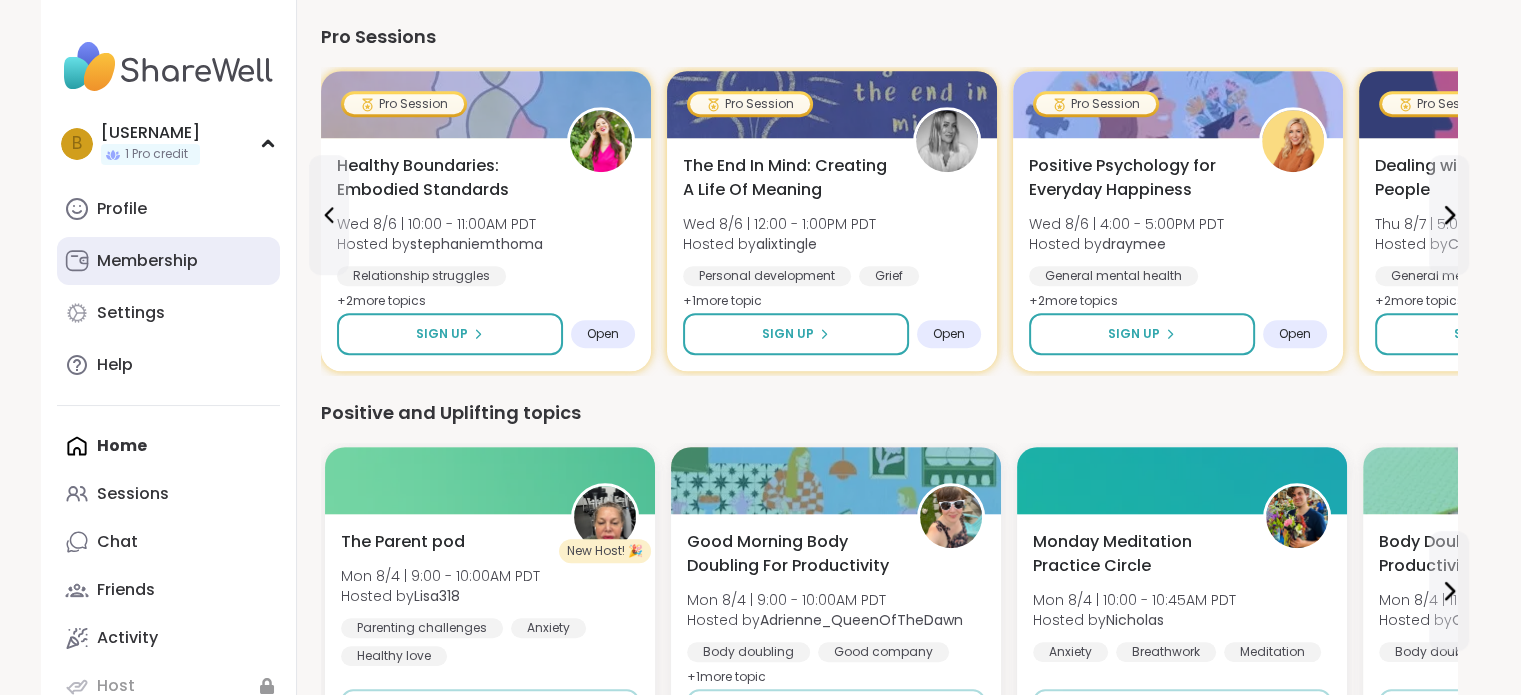 click on "Membership" at bounding box center (147, 261) 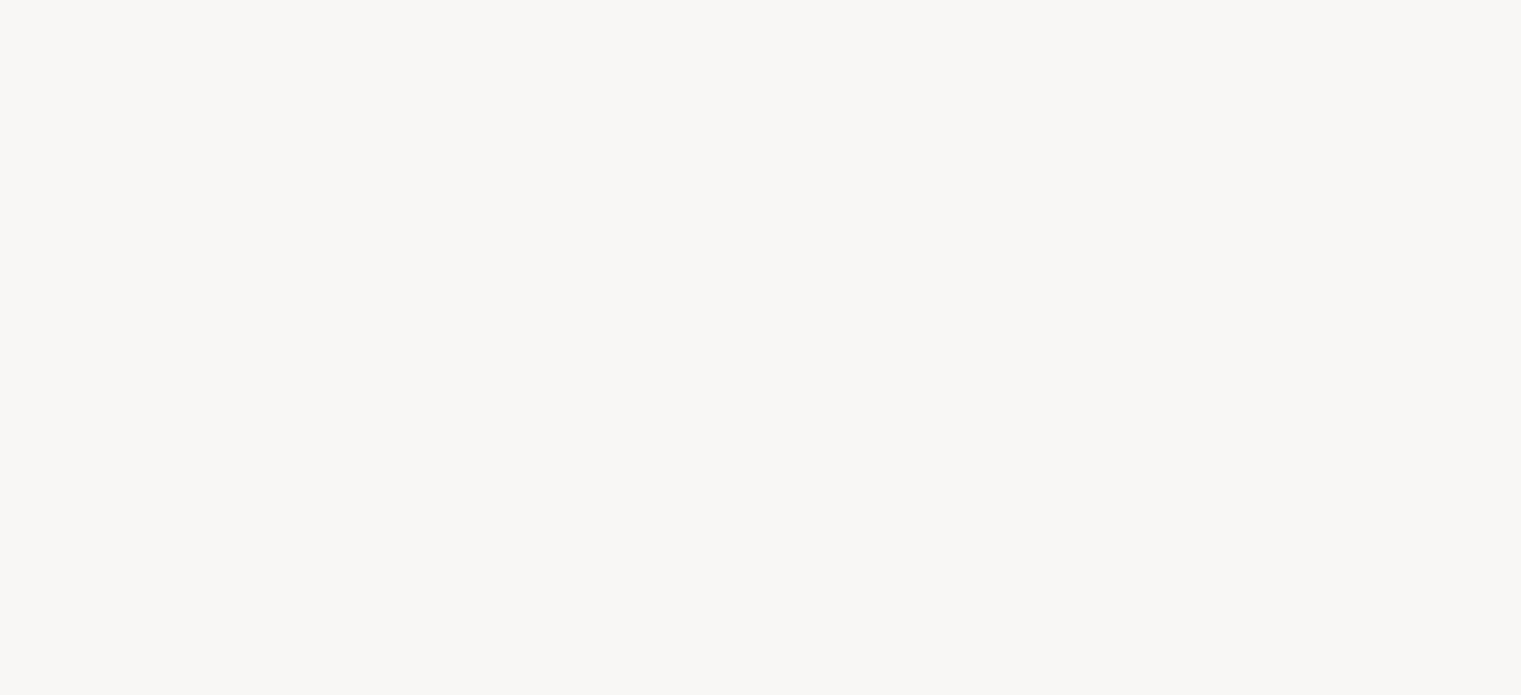 scroll, scrollTop: 0, scrollLeft: 0, axis: both 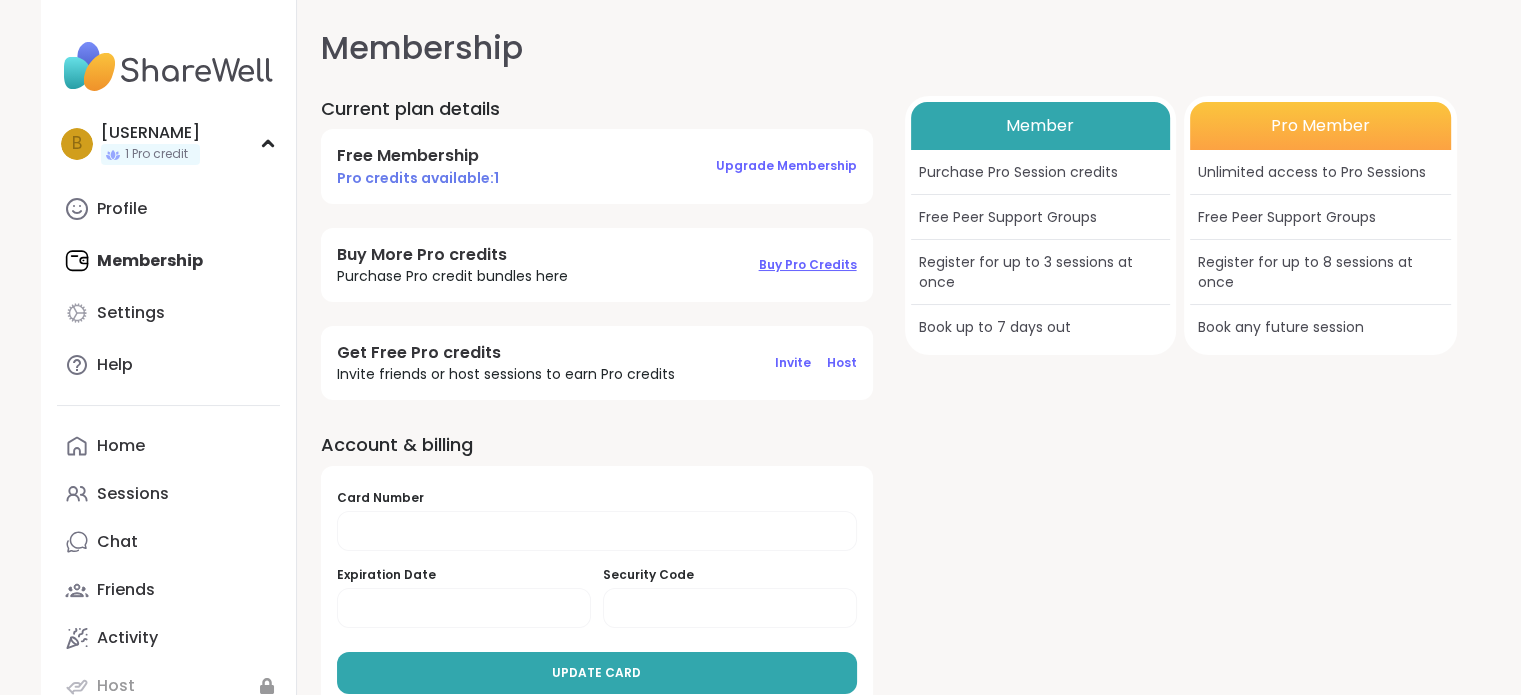 click on "Buy Pro Credits" at bounding box center [808, 264] 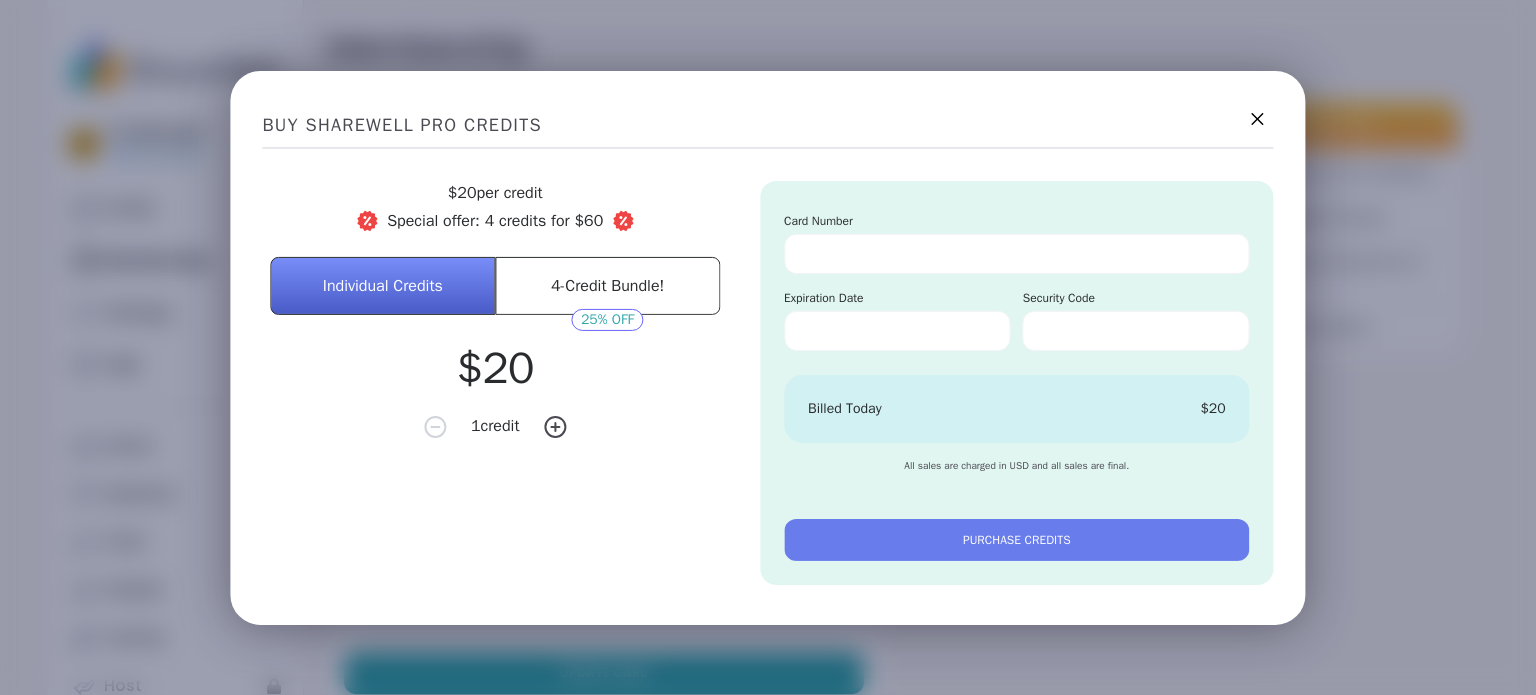click on "4-Credit Bundle!" at bounding box center [607, 285] 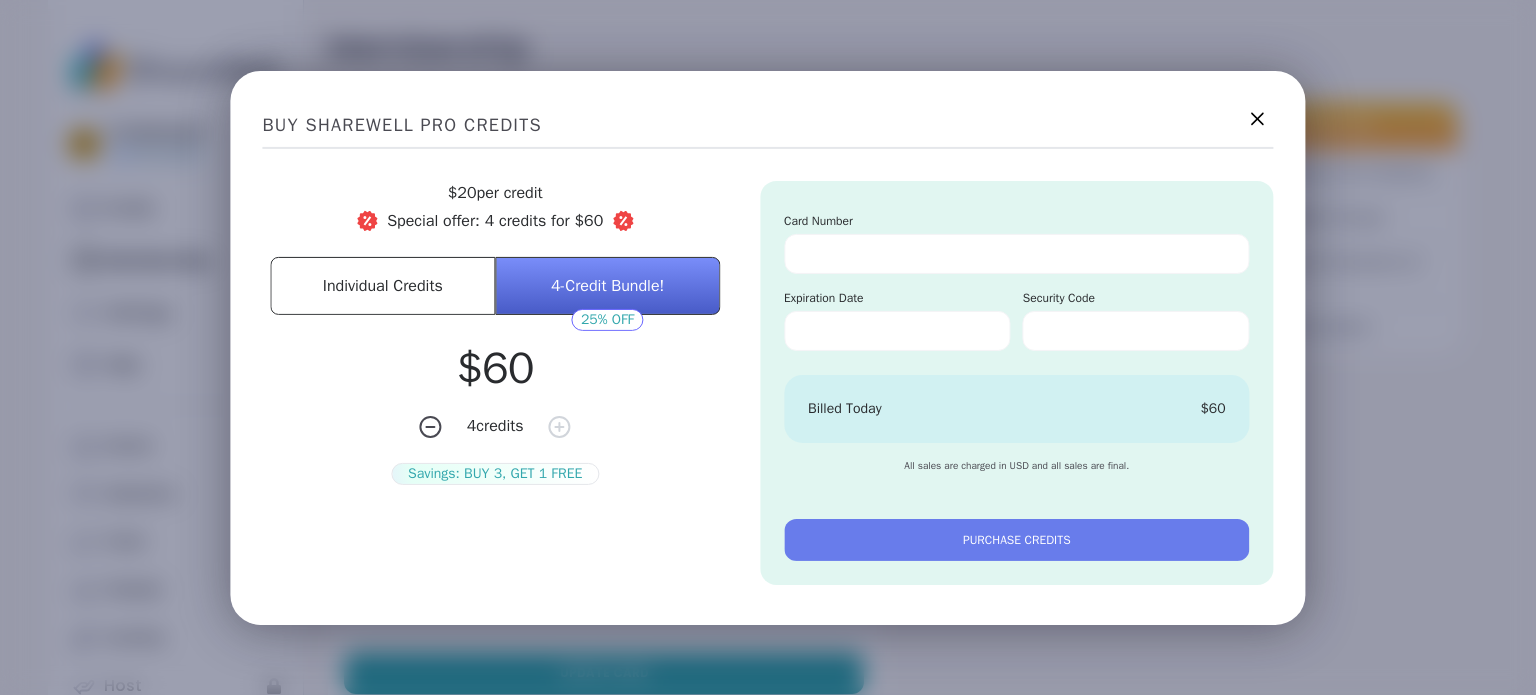 click 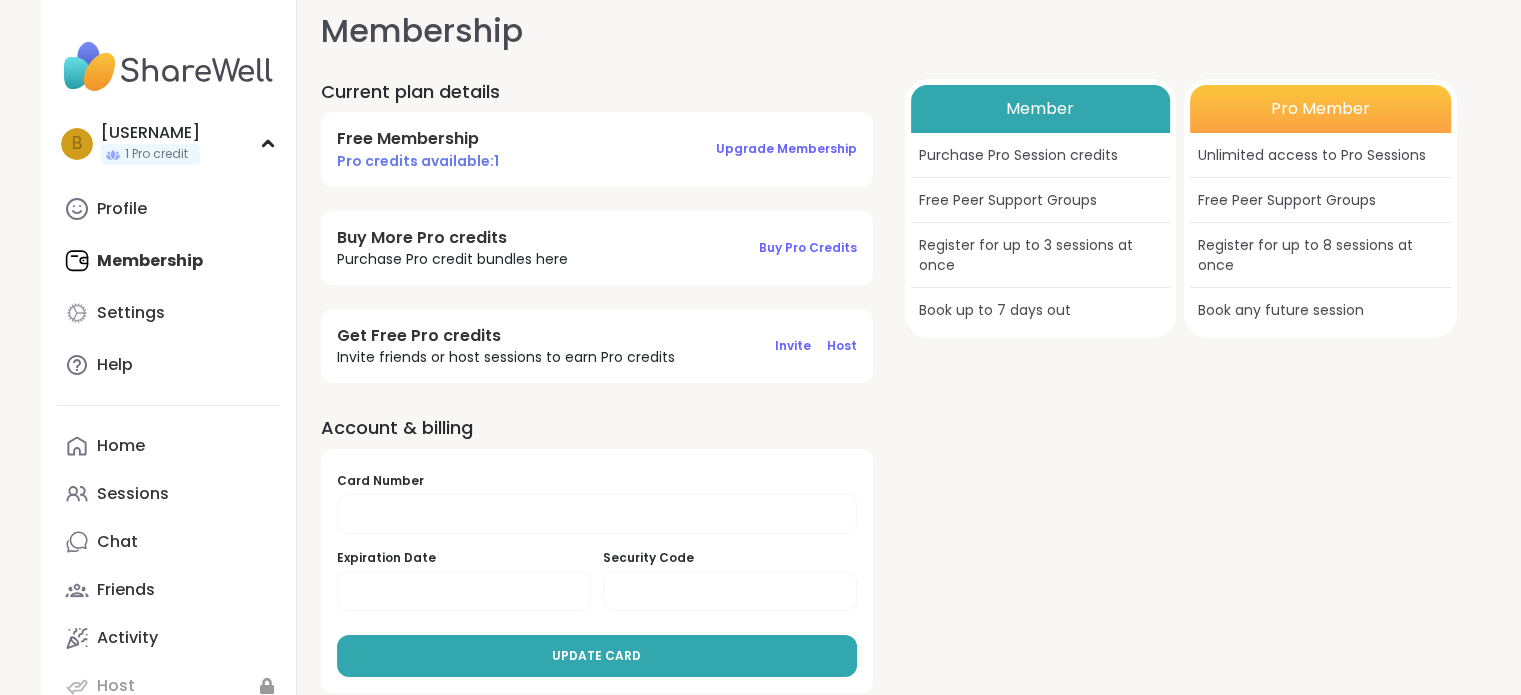 scroll, scrollTop: 0, scrollLeft: 0, axis: both 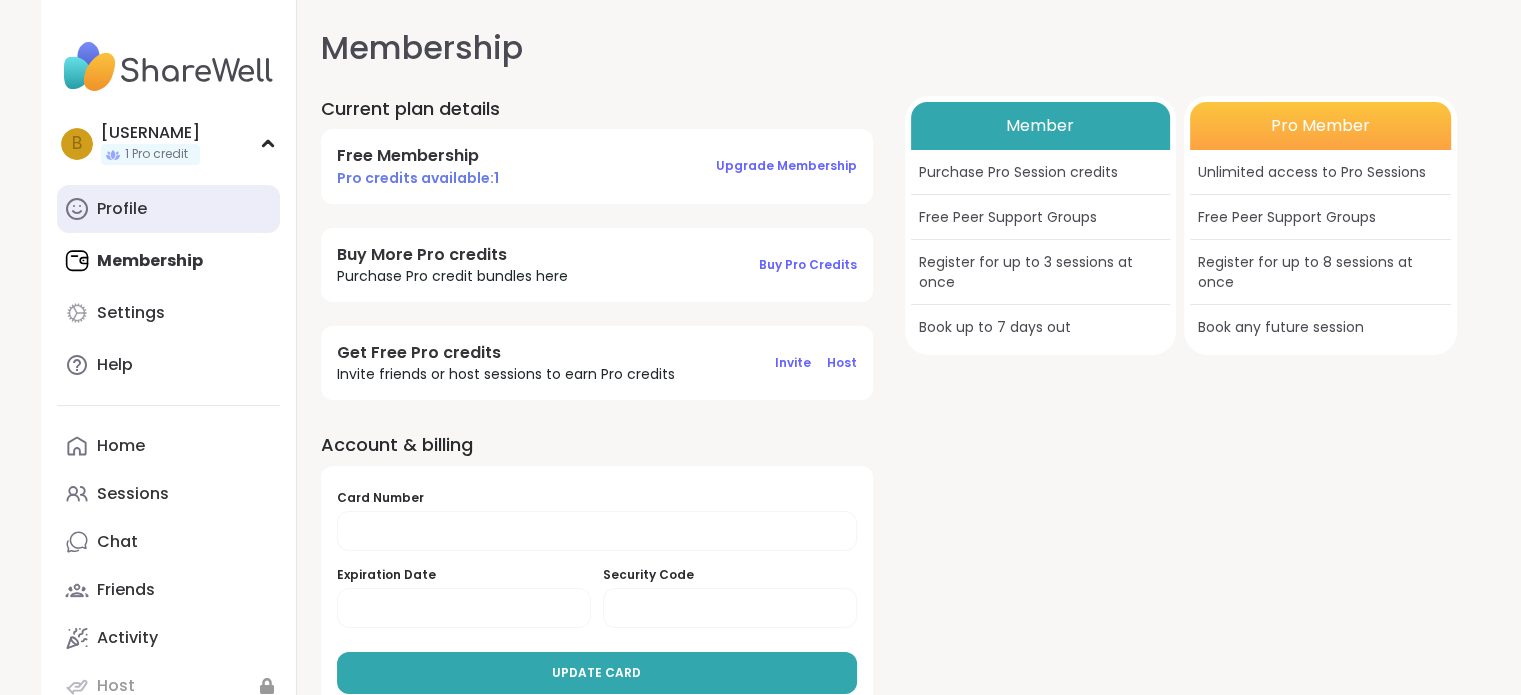 click on "Profile" at bounding box center (122, 209) 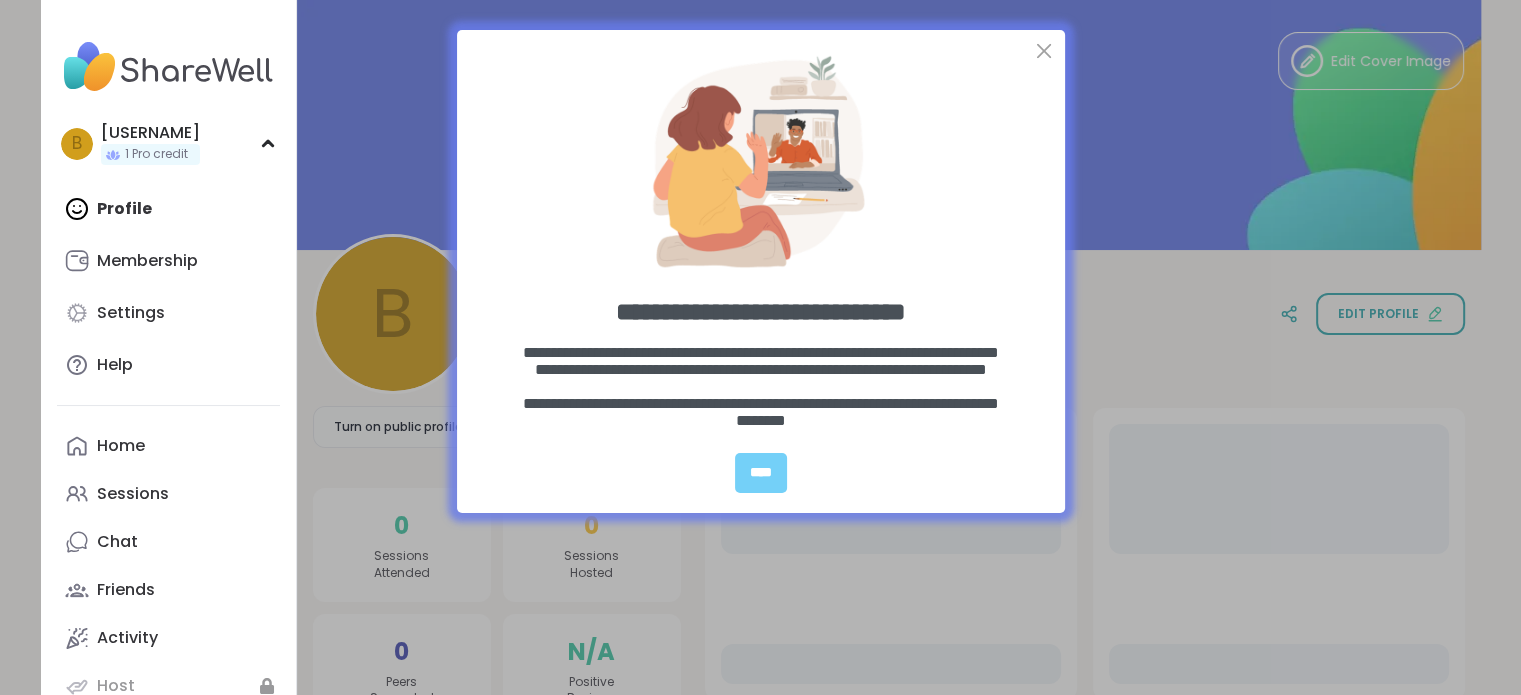 scroll, scrollTop: 0, scrollLeft: 0, axis: both 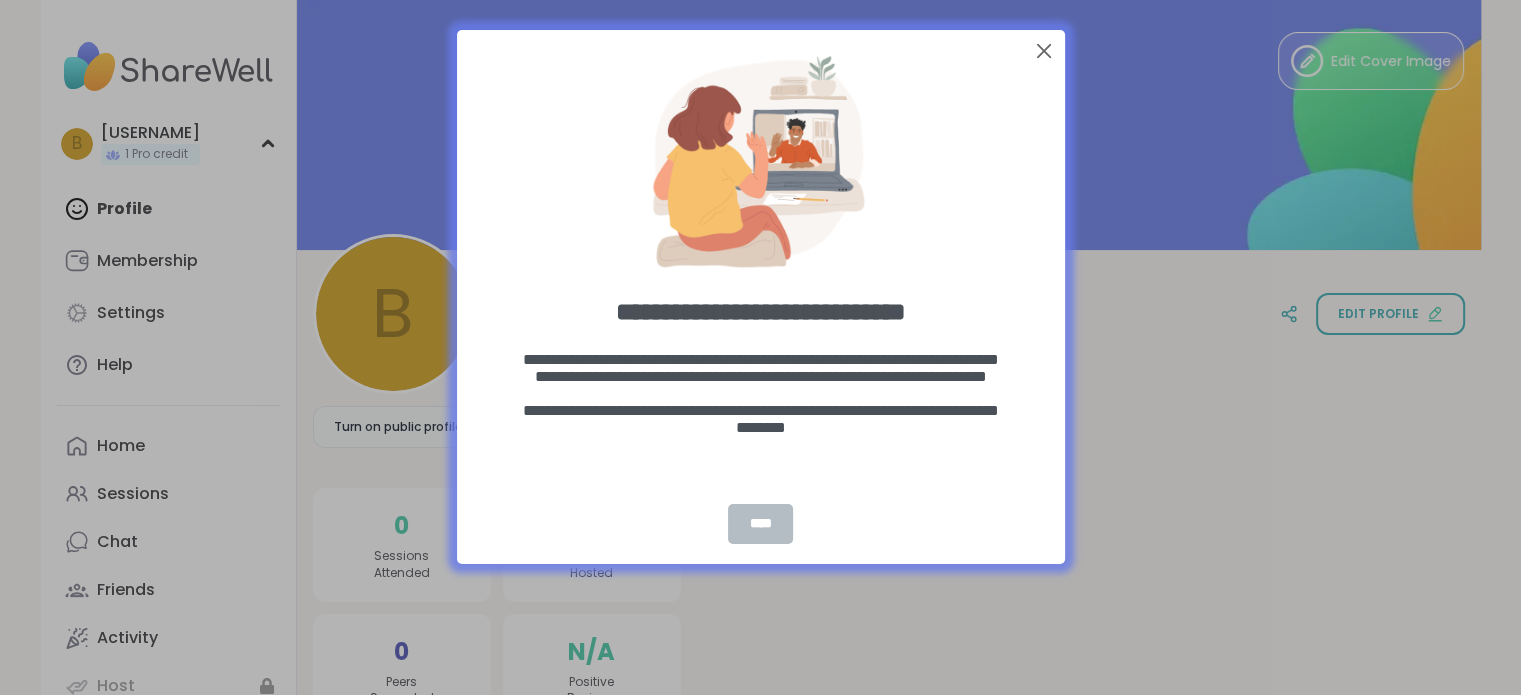 click on "****" at bounding box center (761, 523) 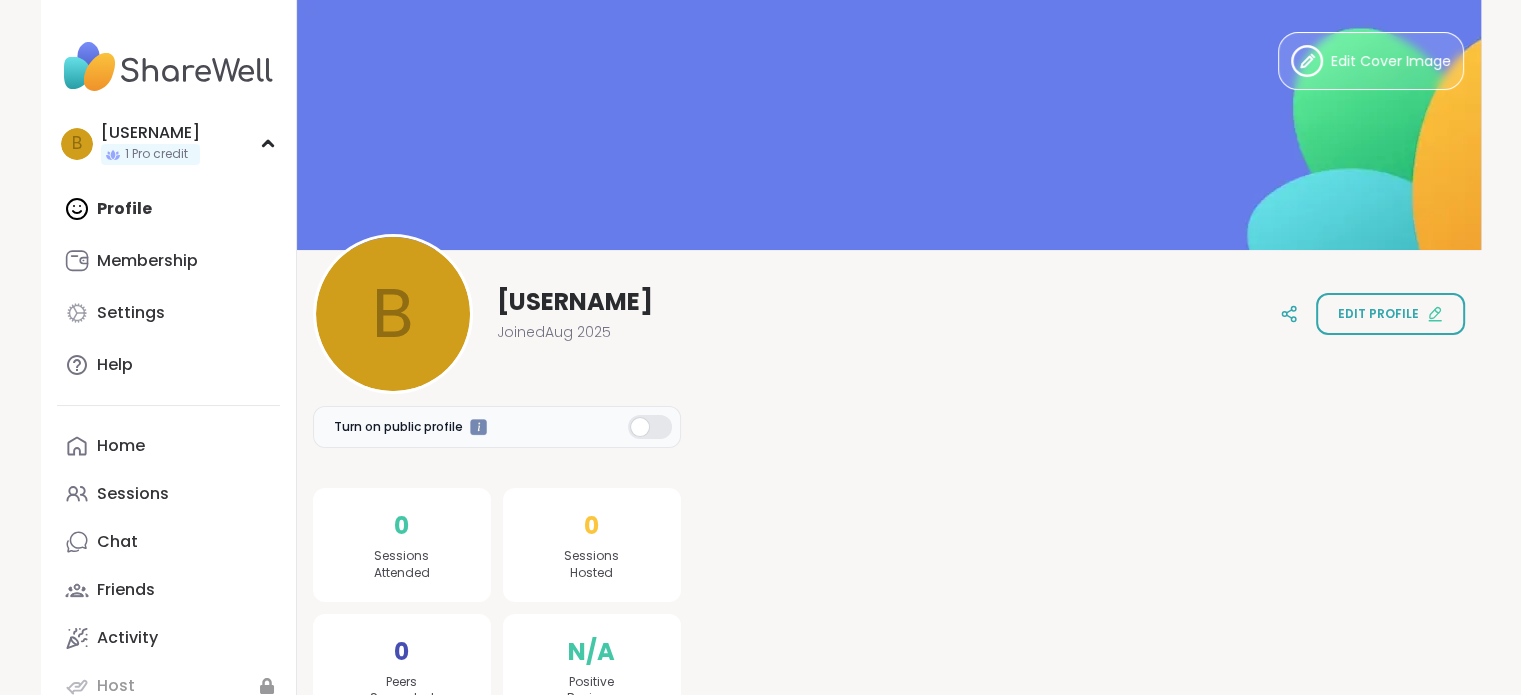 click at bounding box center [168, 67] 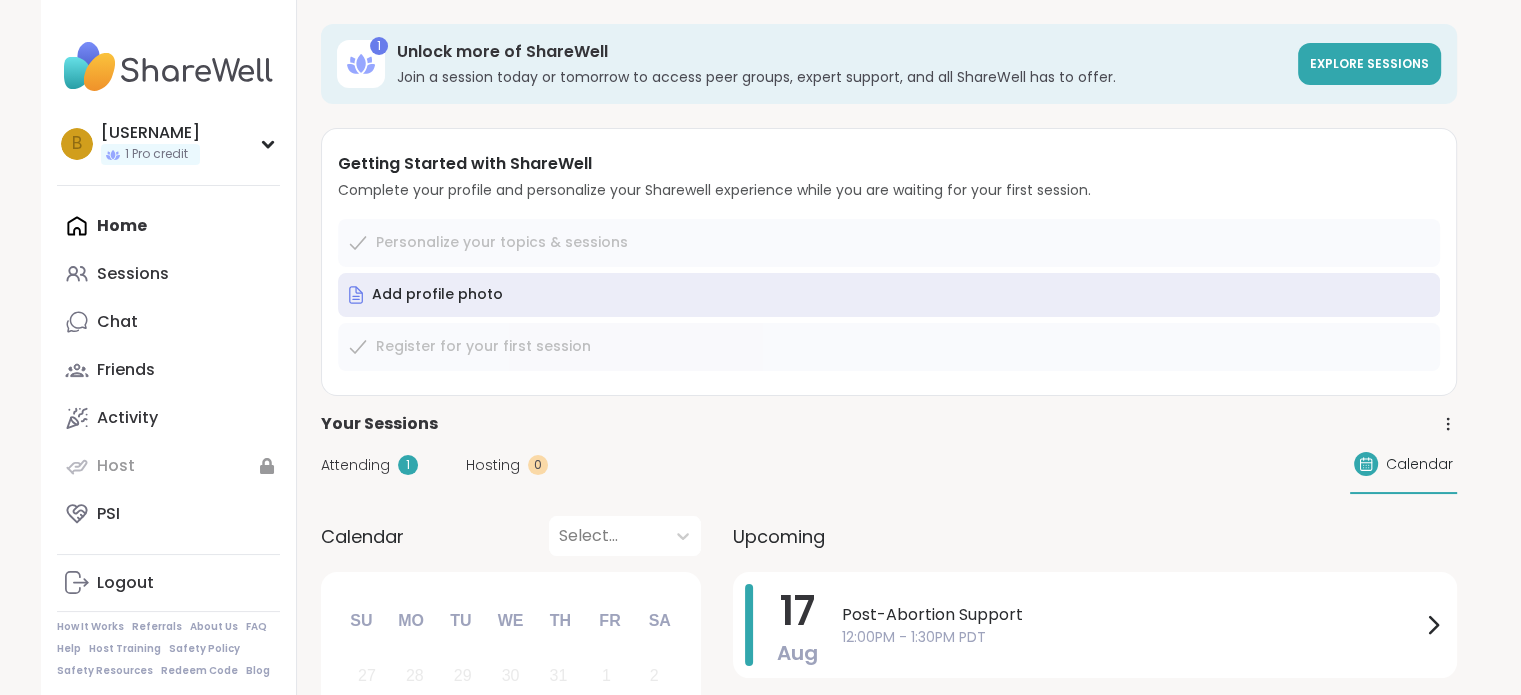 scroll, scrollTop: 160, scrollLeft: 0, axis: vertical 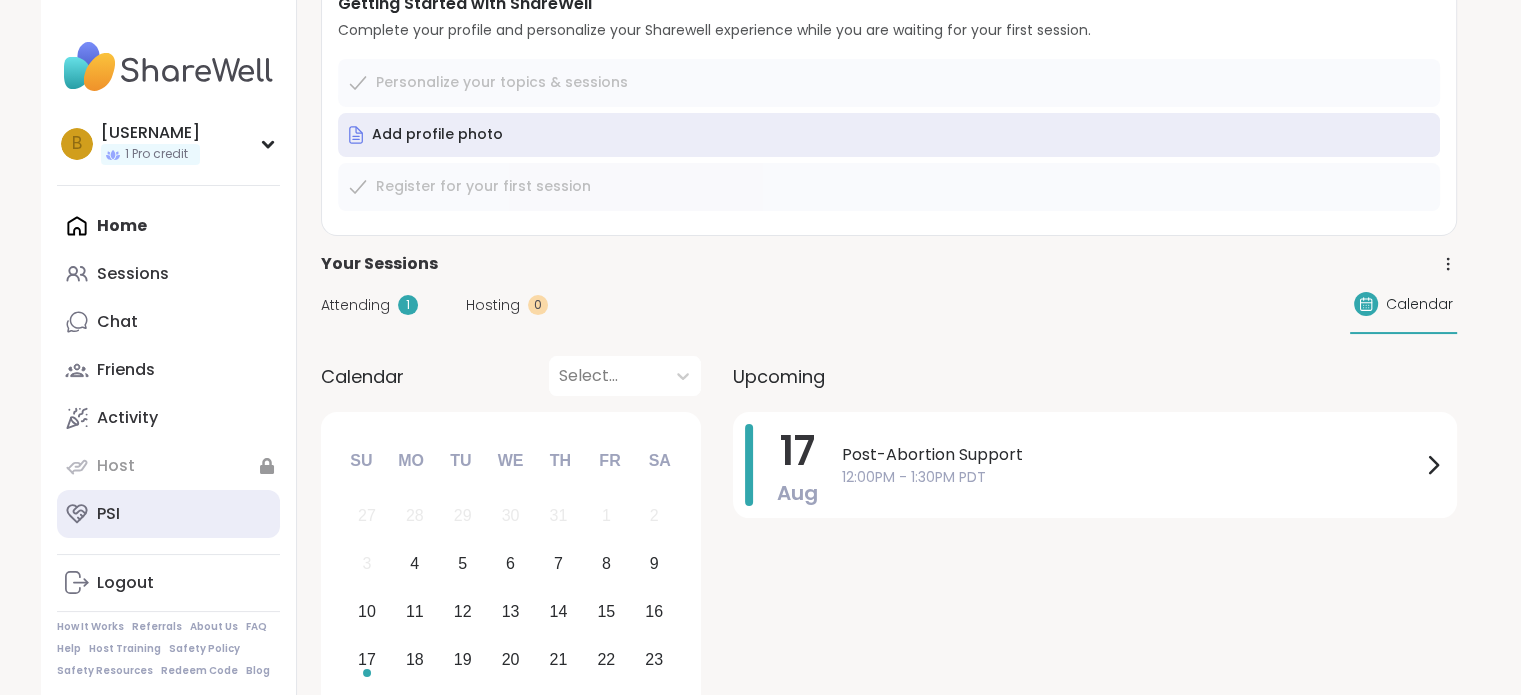 click on "PSI" at bounding box center [168, 514] 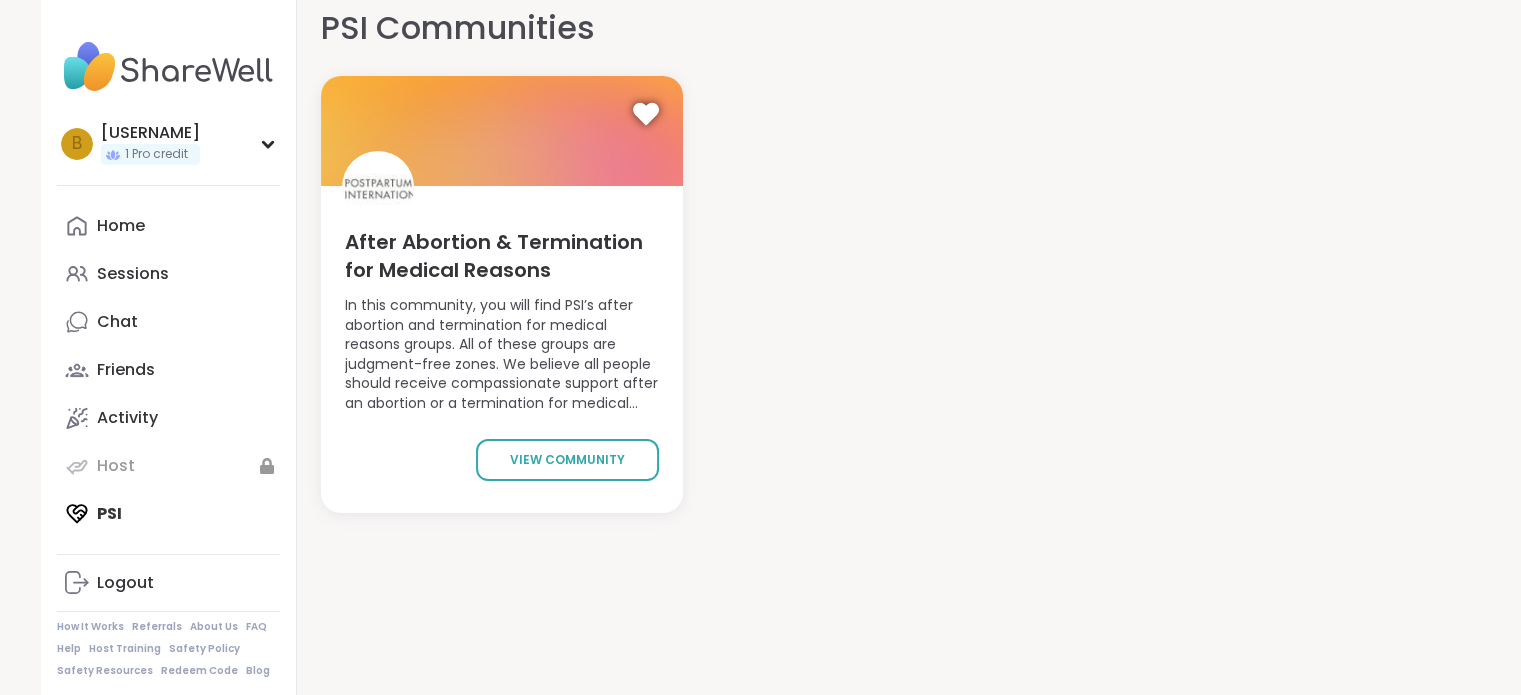 scroll, scrollTop: 0, scrollLeft: 0, axis: both 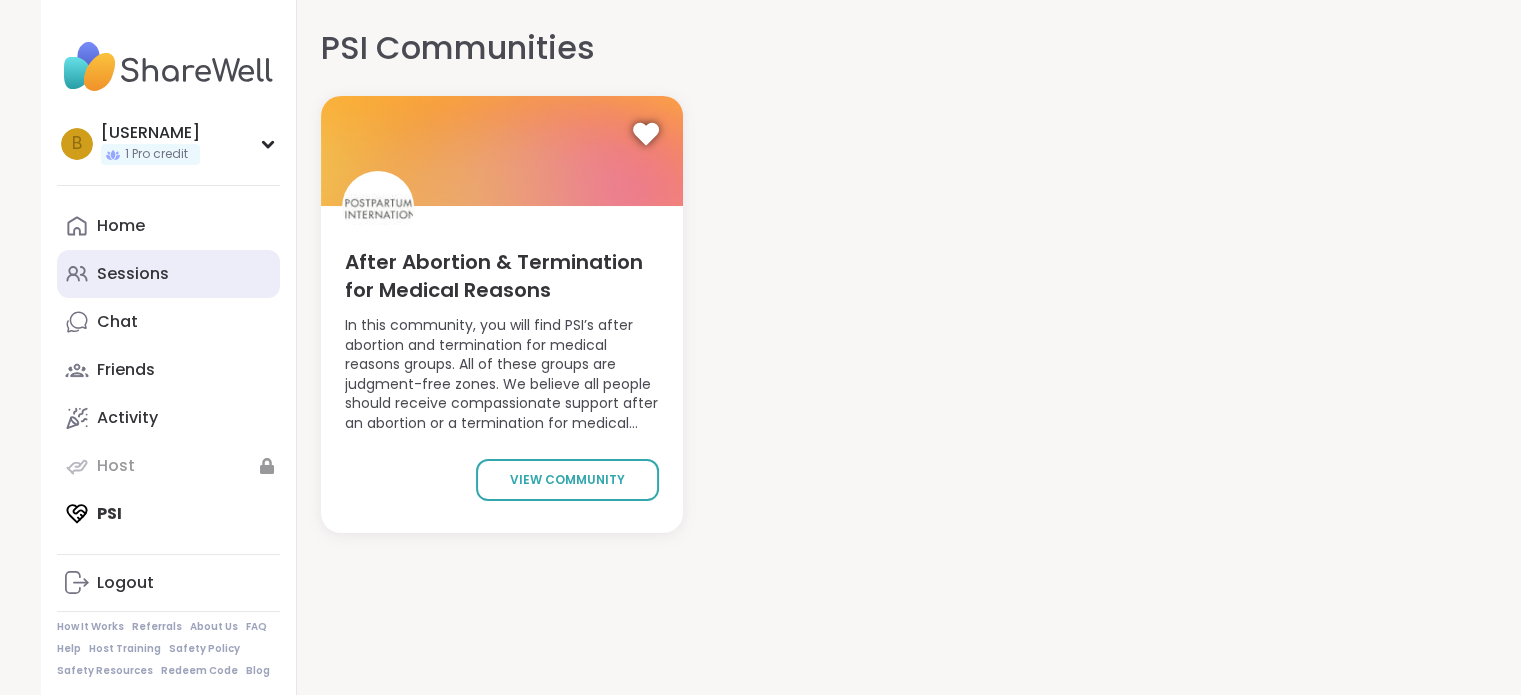 click on "Sessions" at bounding box center (168, 274) 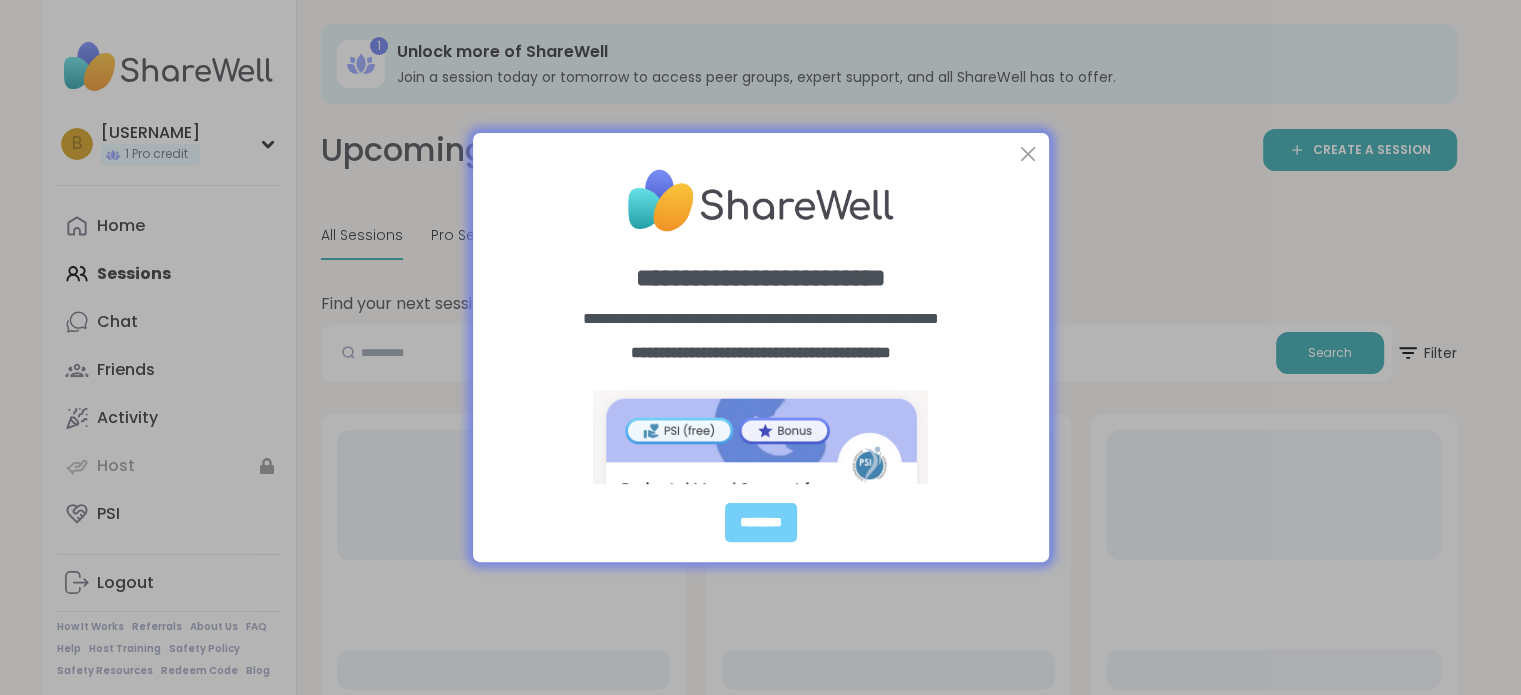 scroll, scrollTop: 0, scrollLeft: 0, axis: both 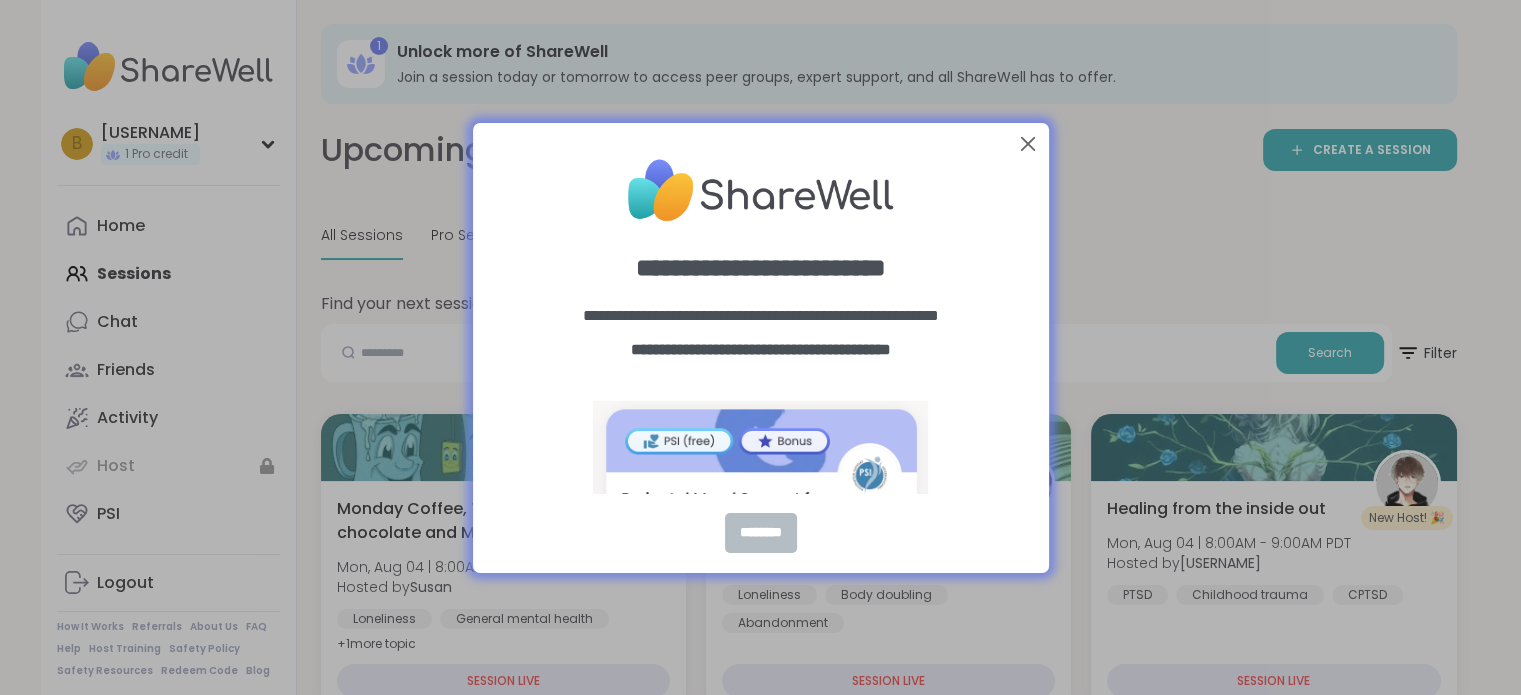 click on "********" at bounding box center (761, 533) 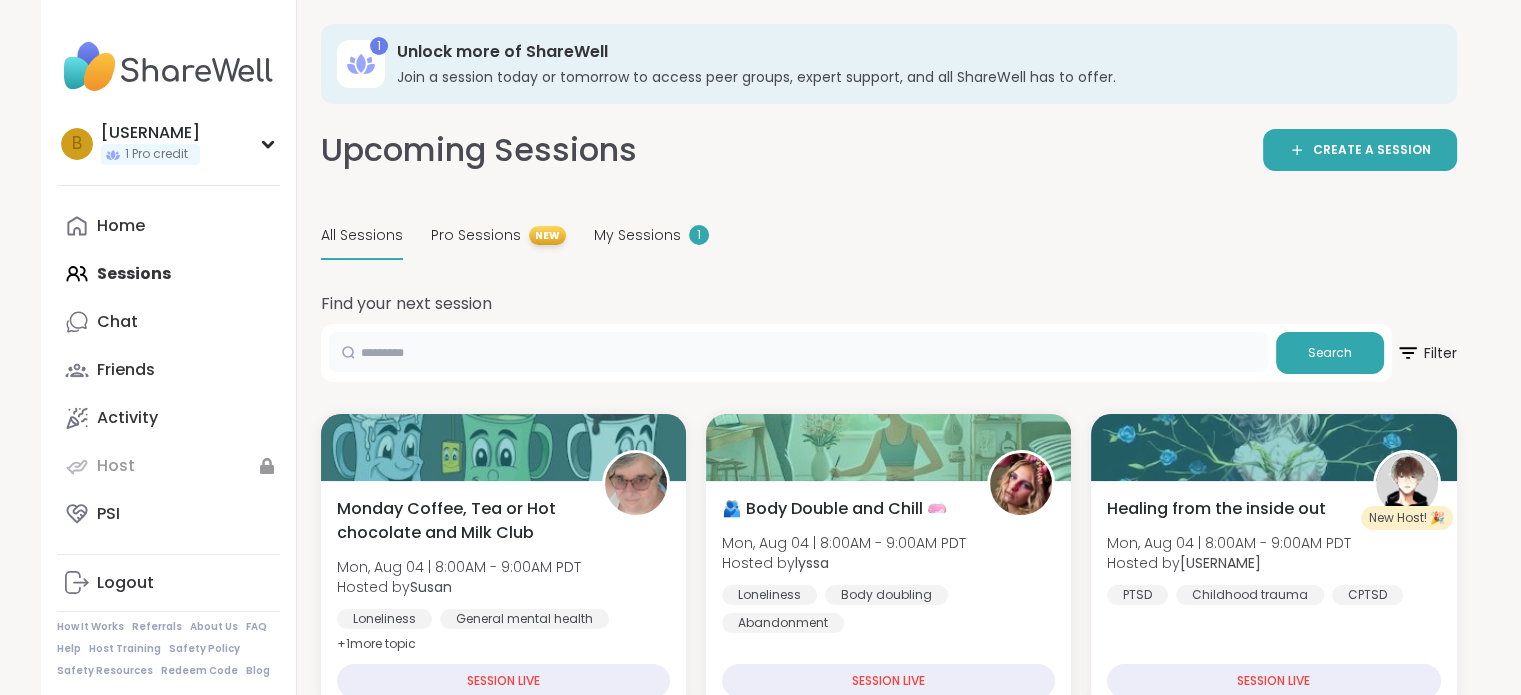 click at bounding box center [798, 352] 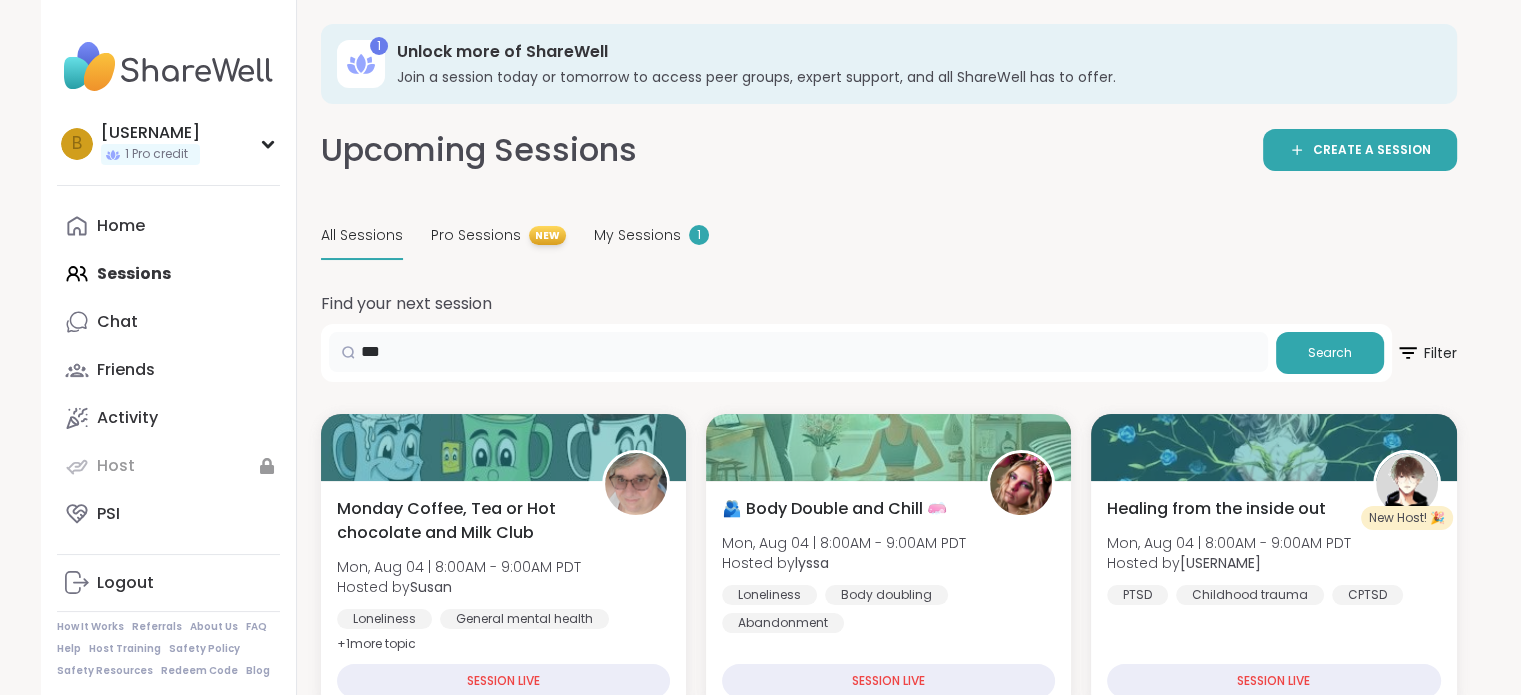 type on "***" 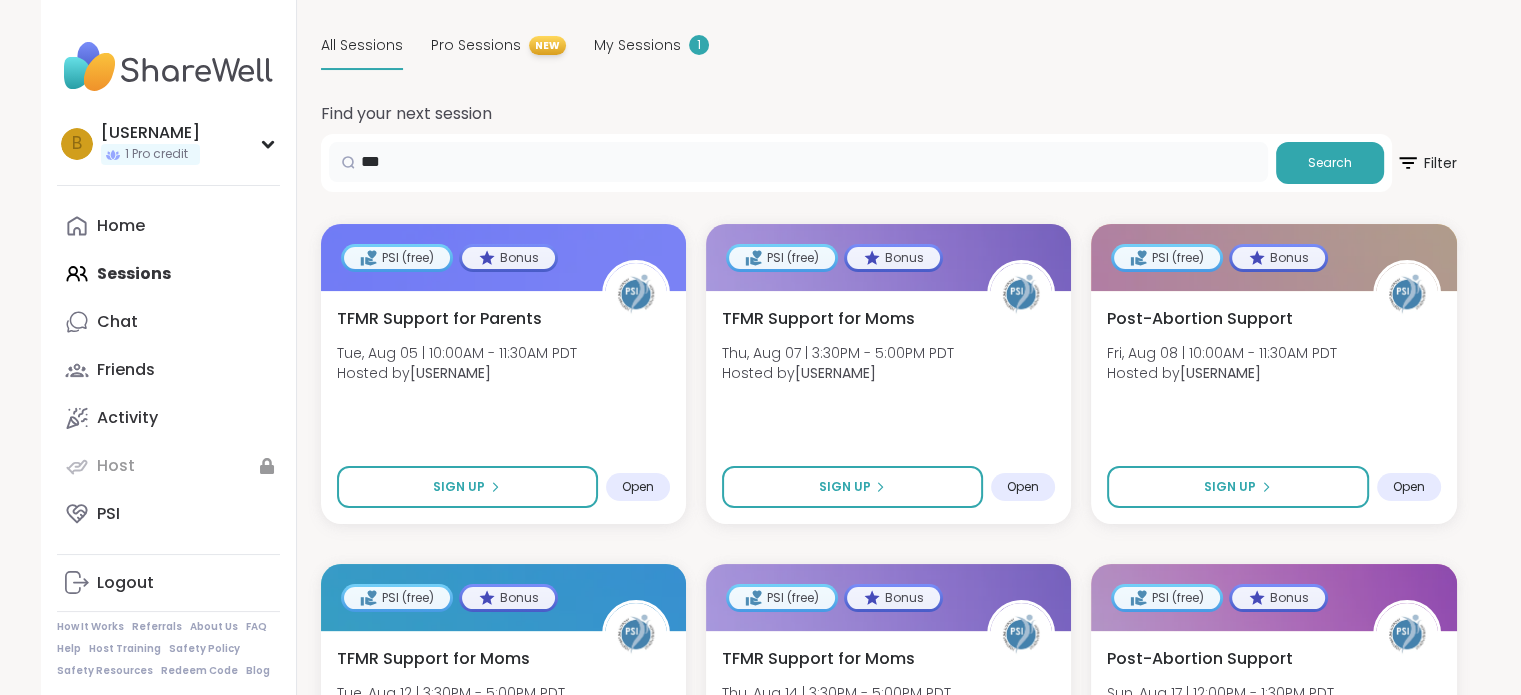 scroll, scrollTop: 198, scrollLeft: 0, axis: vertical 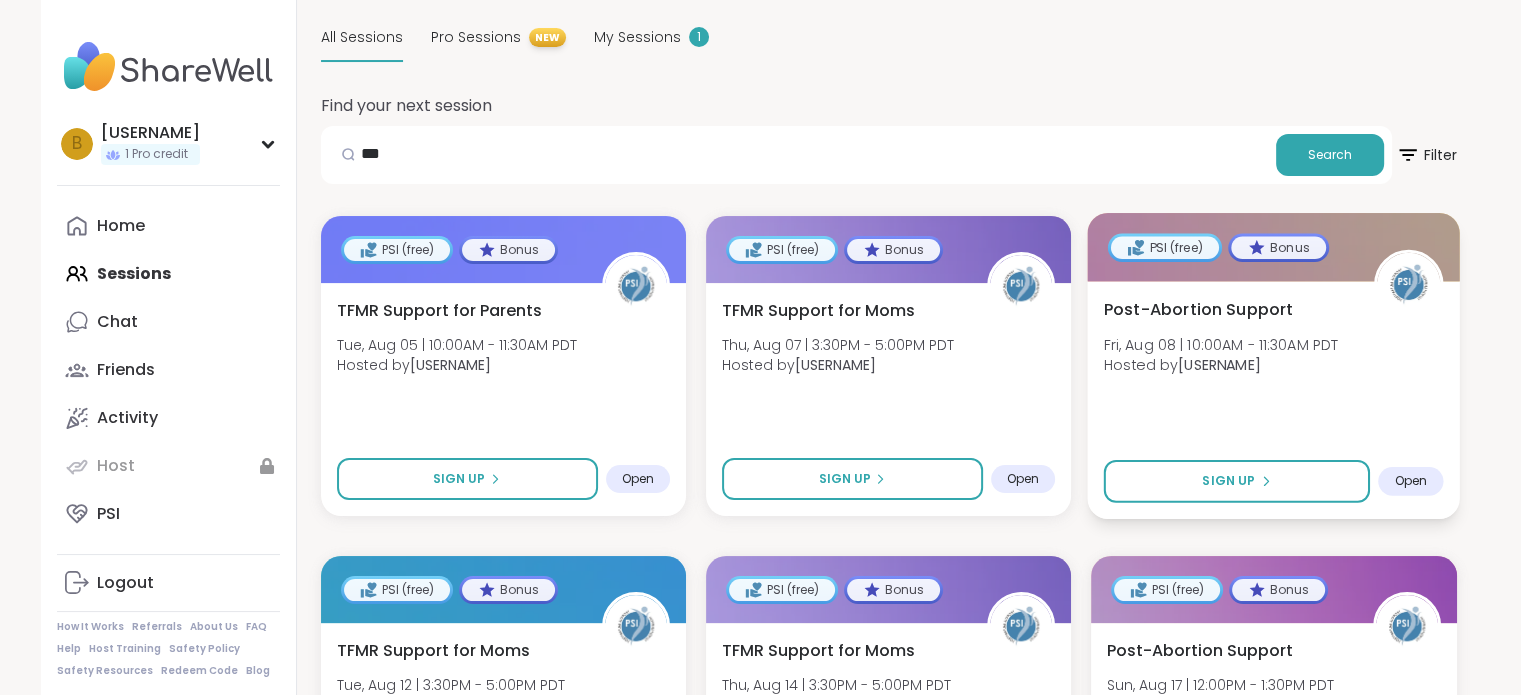 click on "Post-Abortion Support Fri, Aug 08 | 10:00AM - 11:30AM PDT Hosted by [USERNAME] Sign Up Open" at bounding box center [1274, 400] 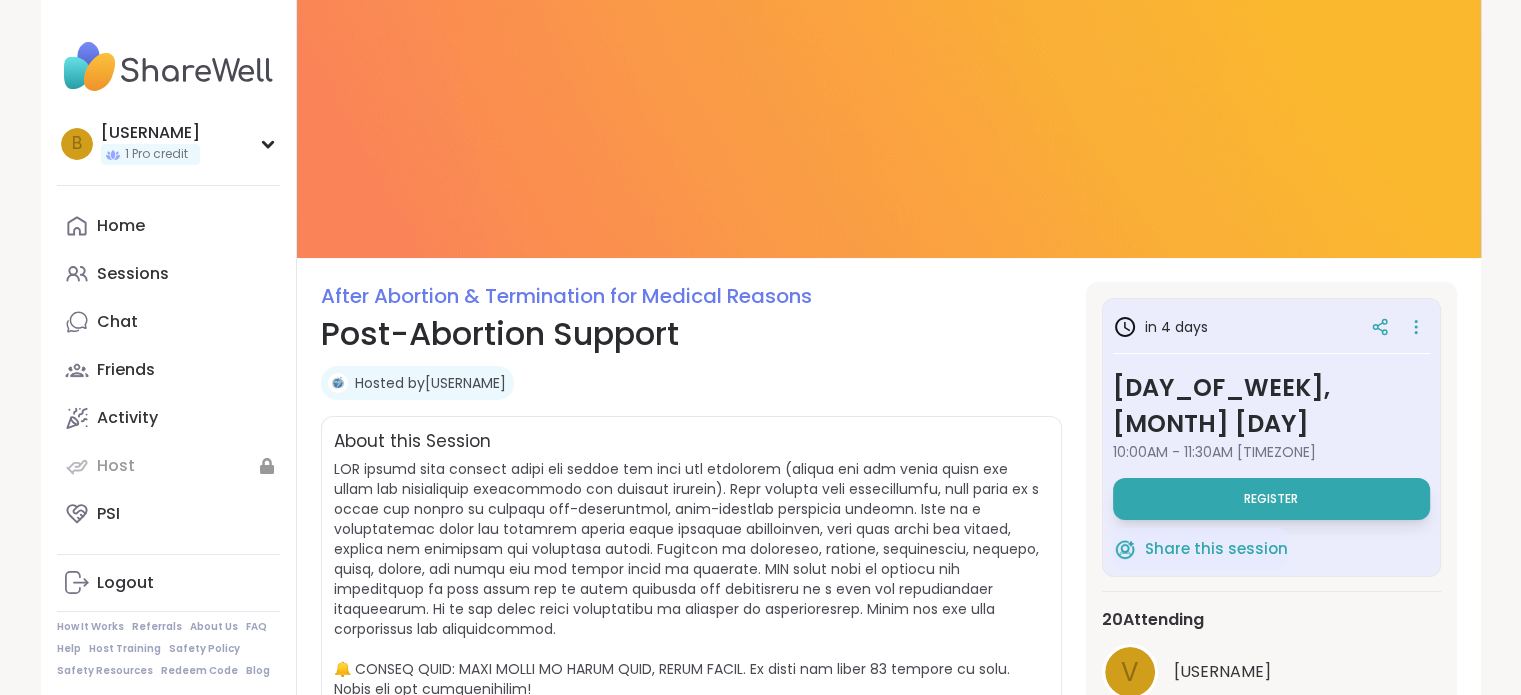 scroll, scrollTop: 4, scrollLeft: 0, axis: vertical 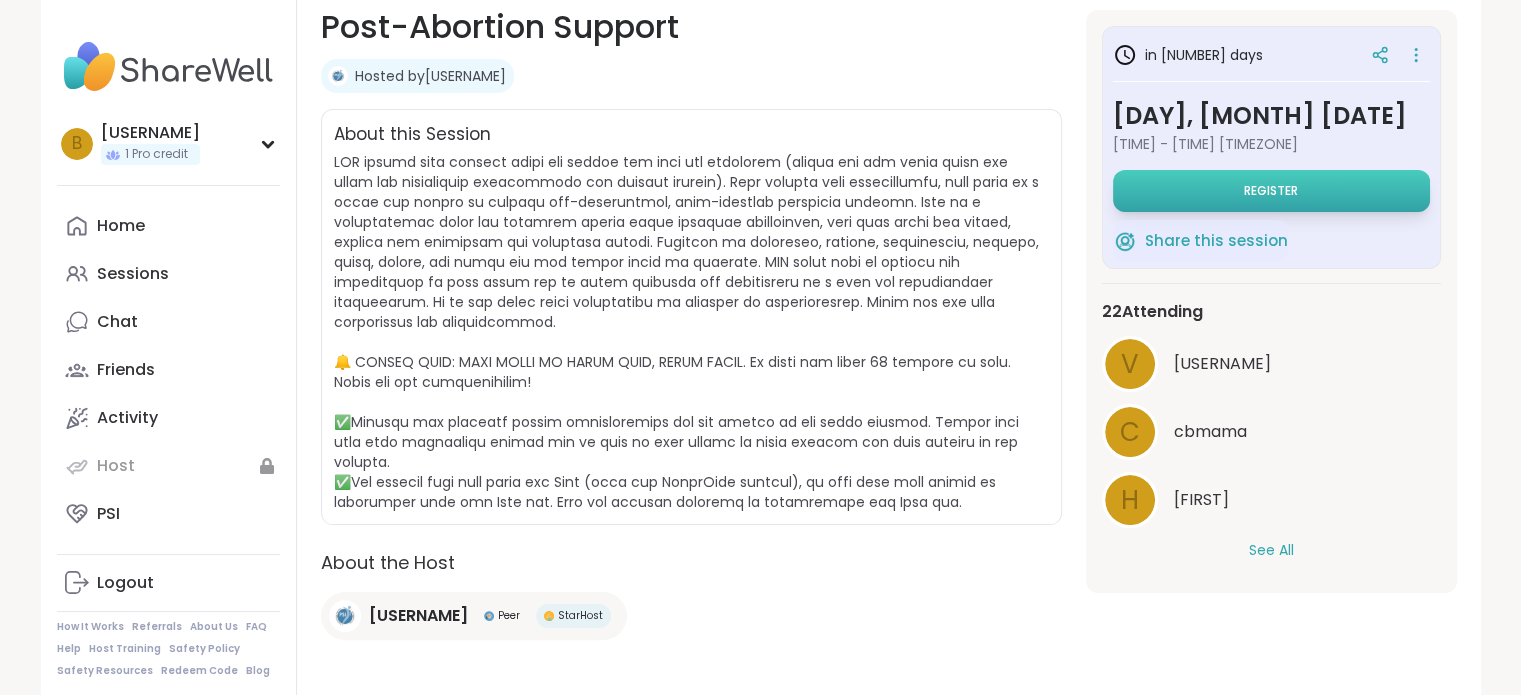 click on "Register" at bounding box center [1271, 191] 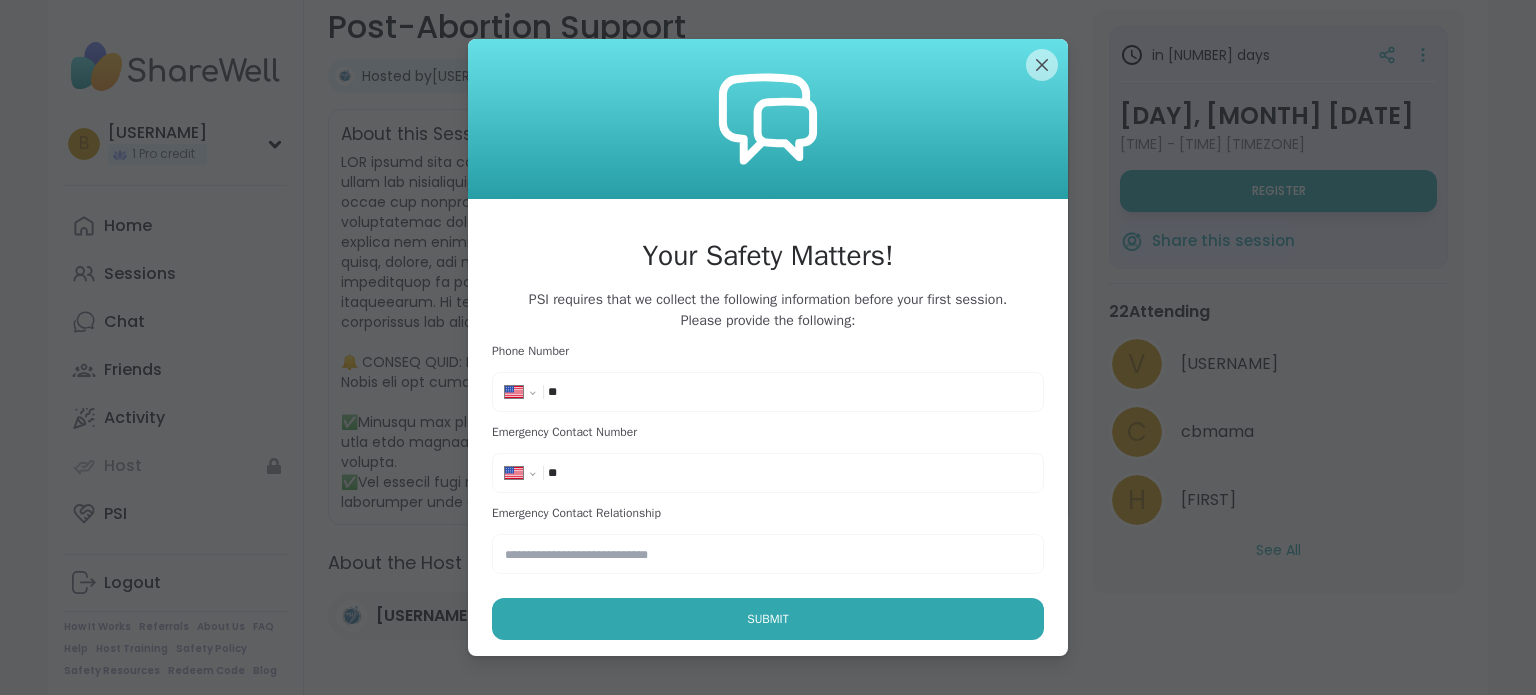 click on "**********" at bounding box center [768, 392] 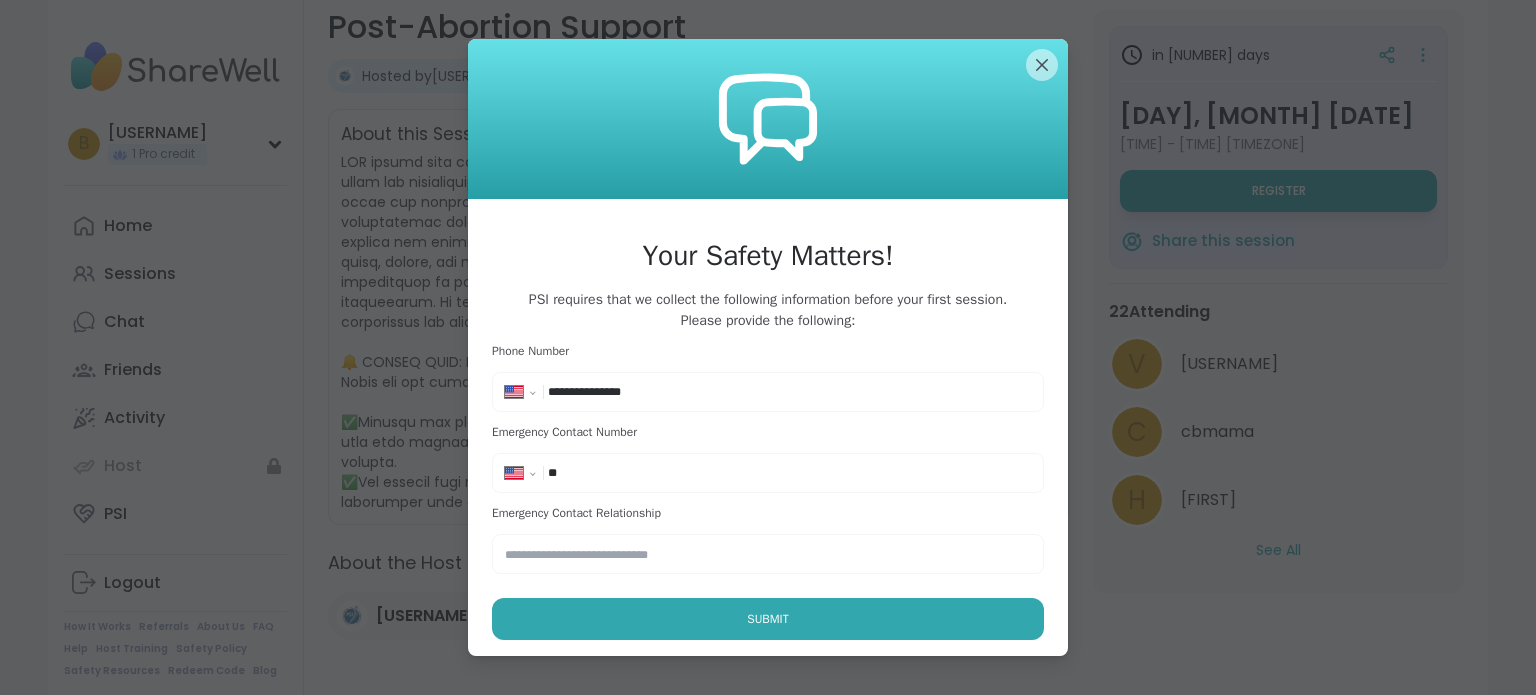 type on "**********" 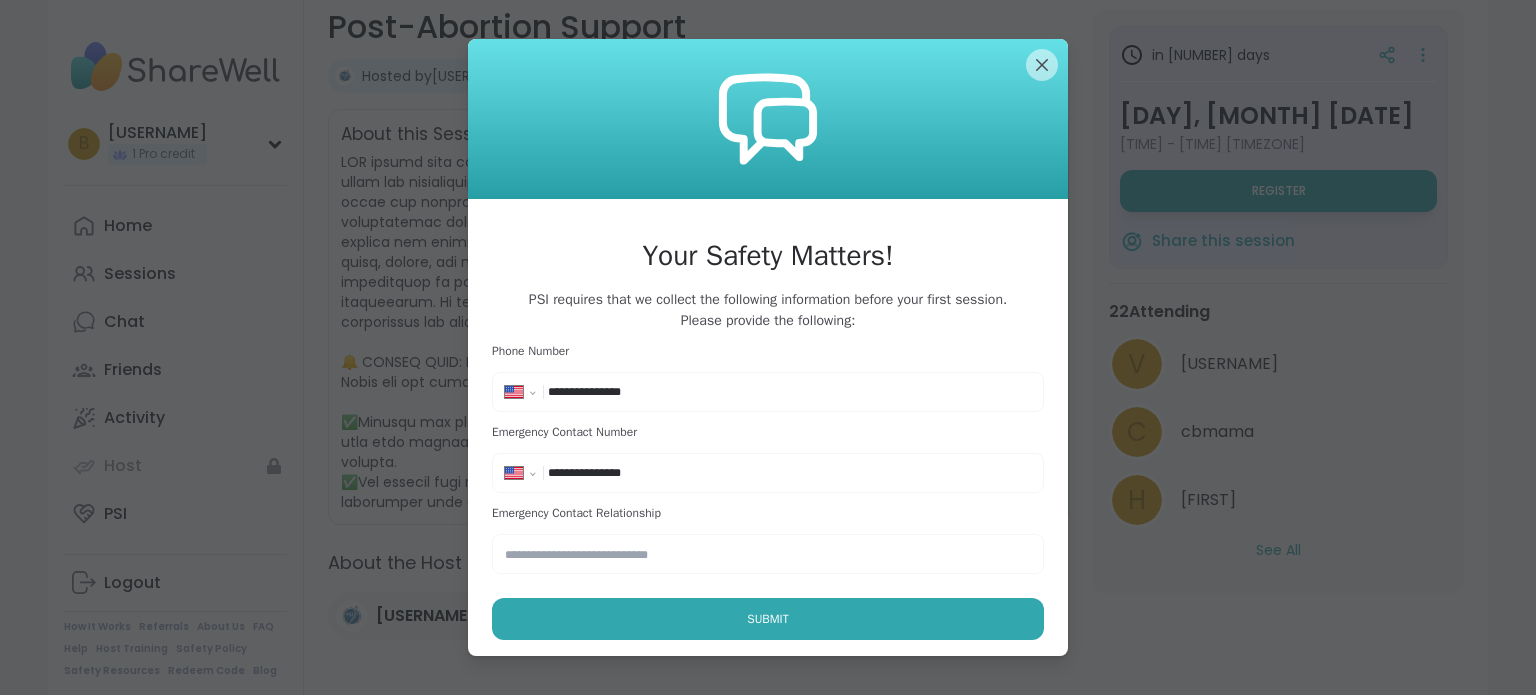 type on "**********" 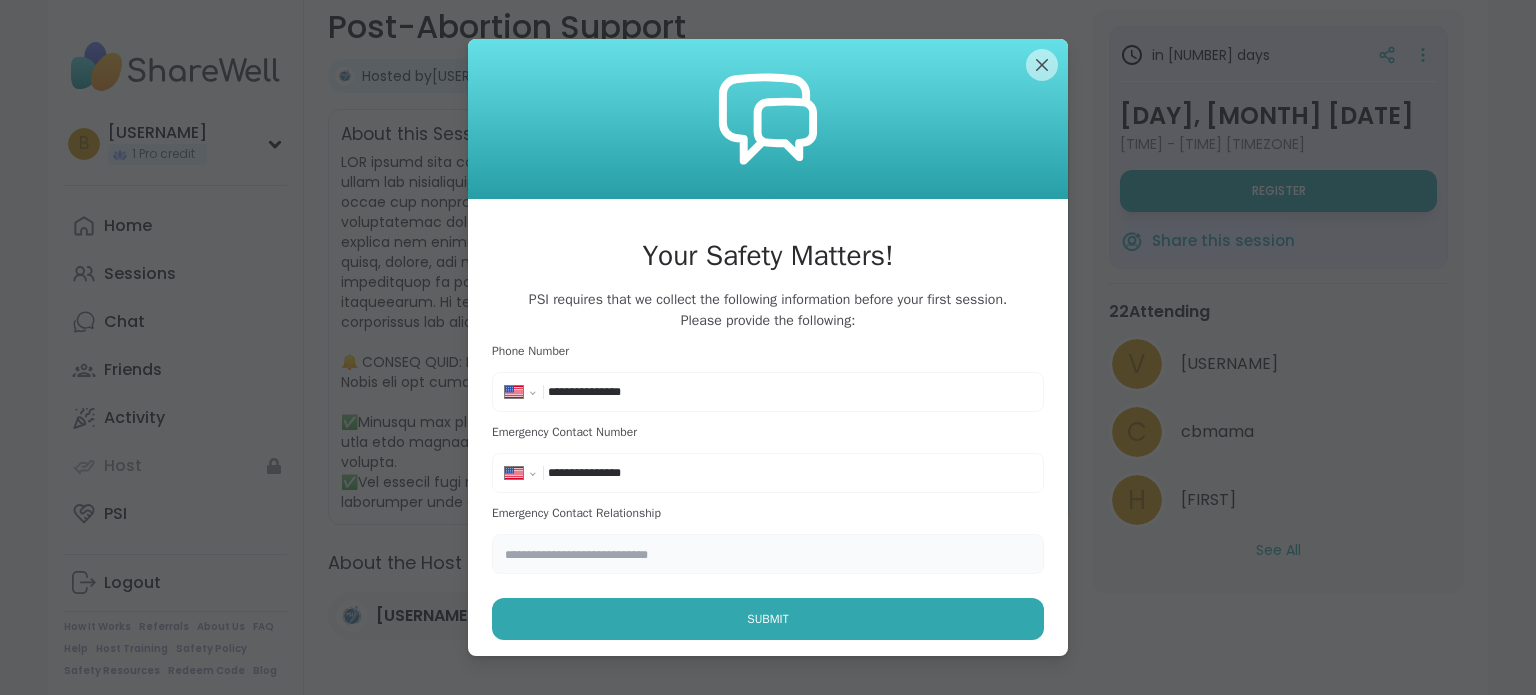 click at bounding box center [768, 554] 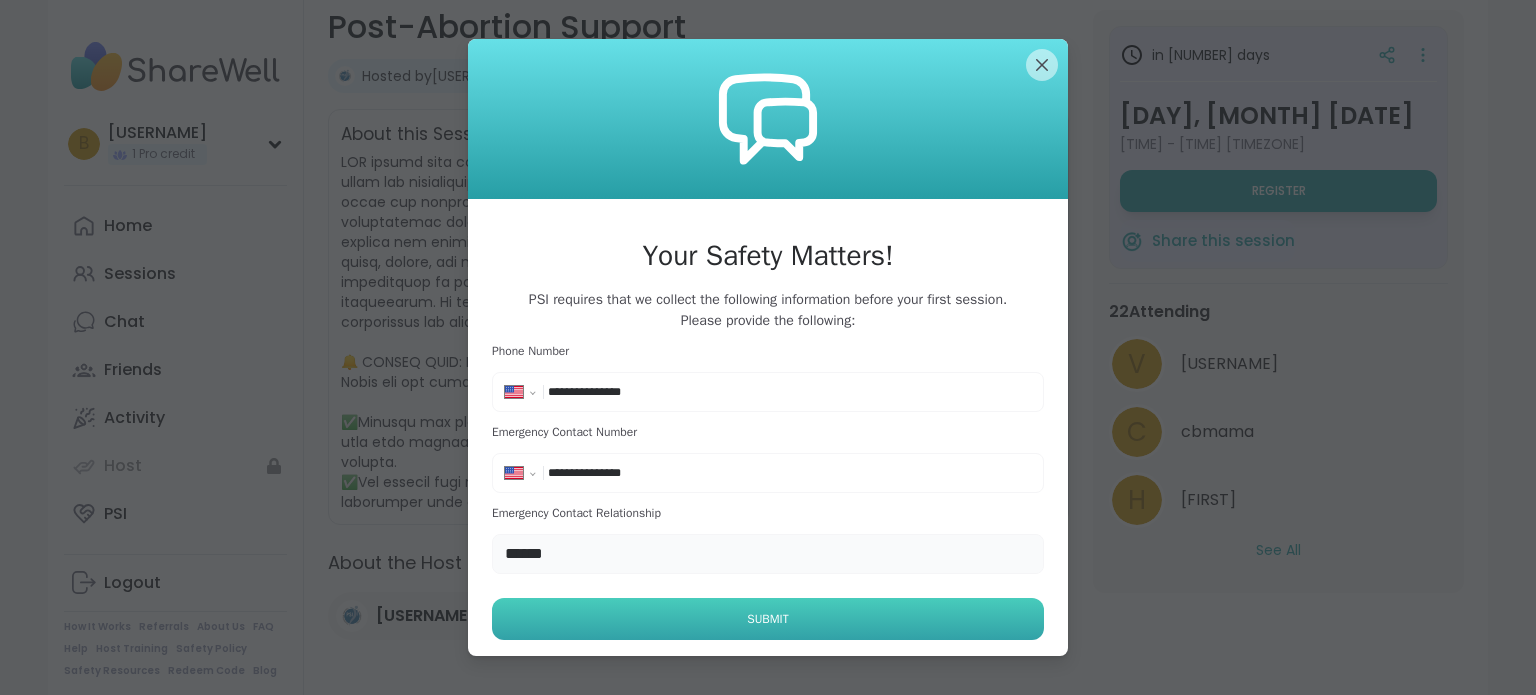 type on "******" 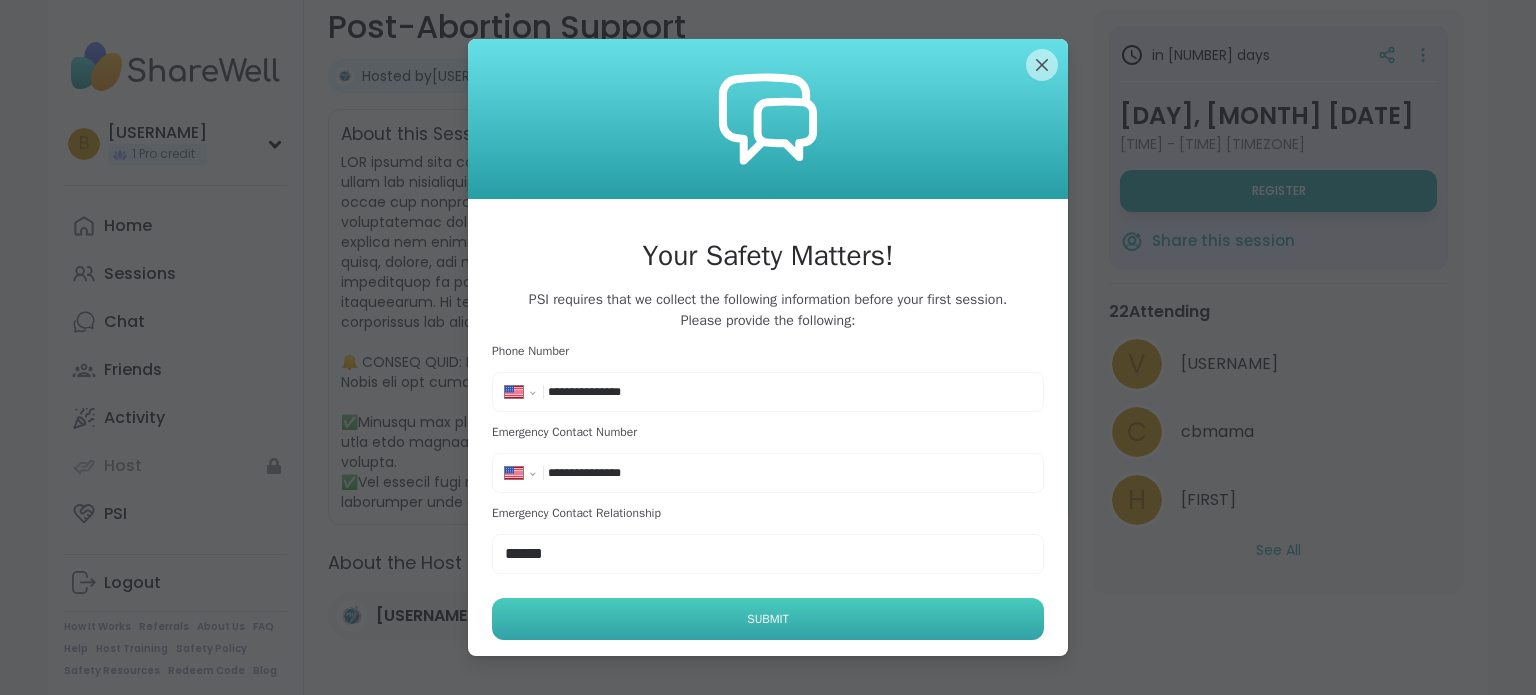 click on "Submit" at bounding box center [768, 619] 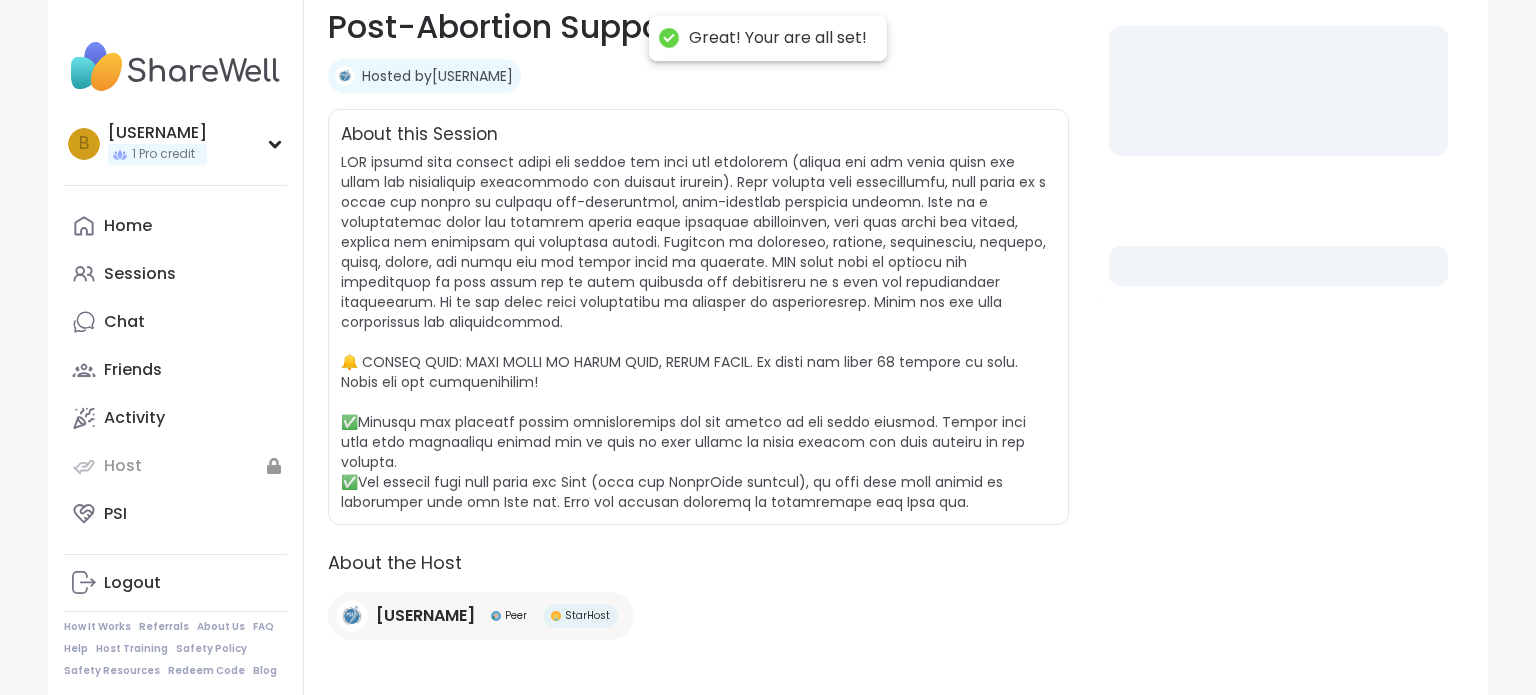 select on "**" 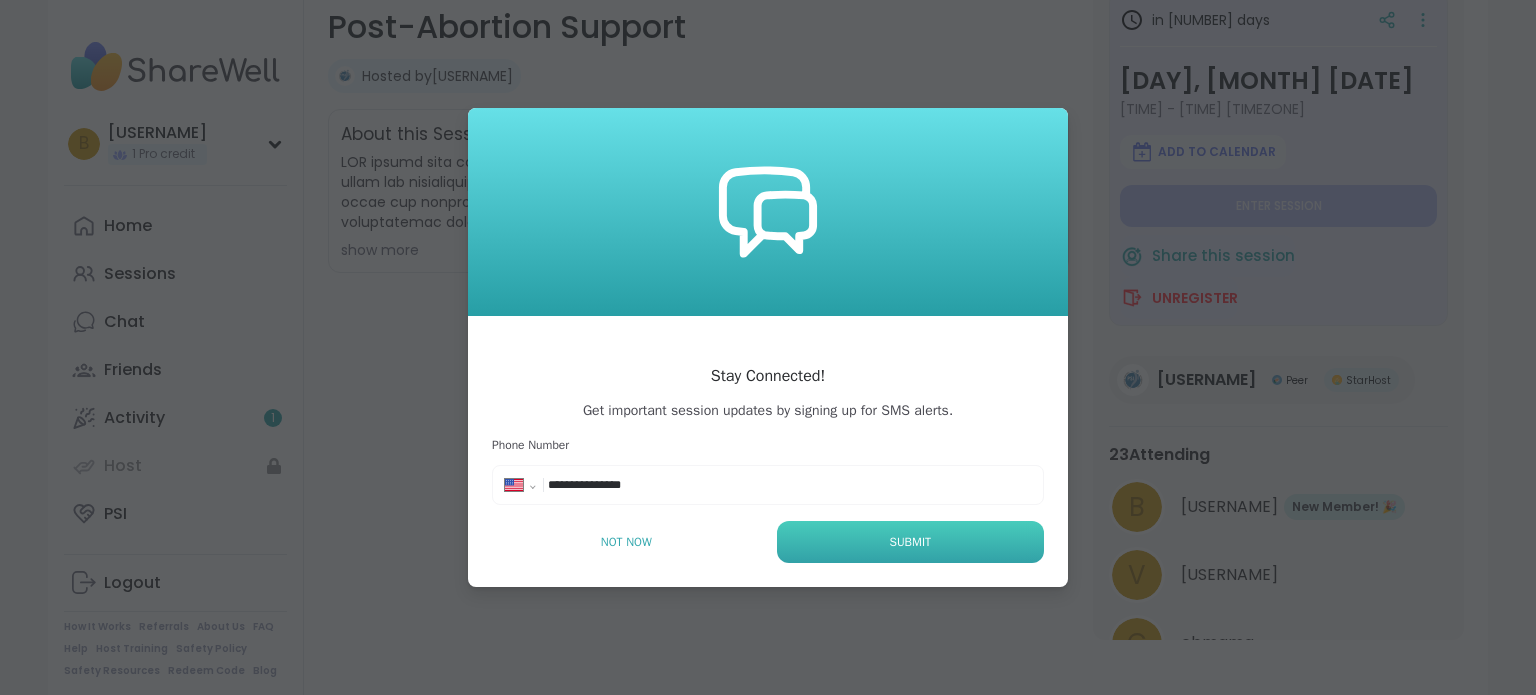 click on "Submit" at bounding box center [910, 542] 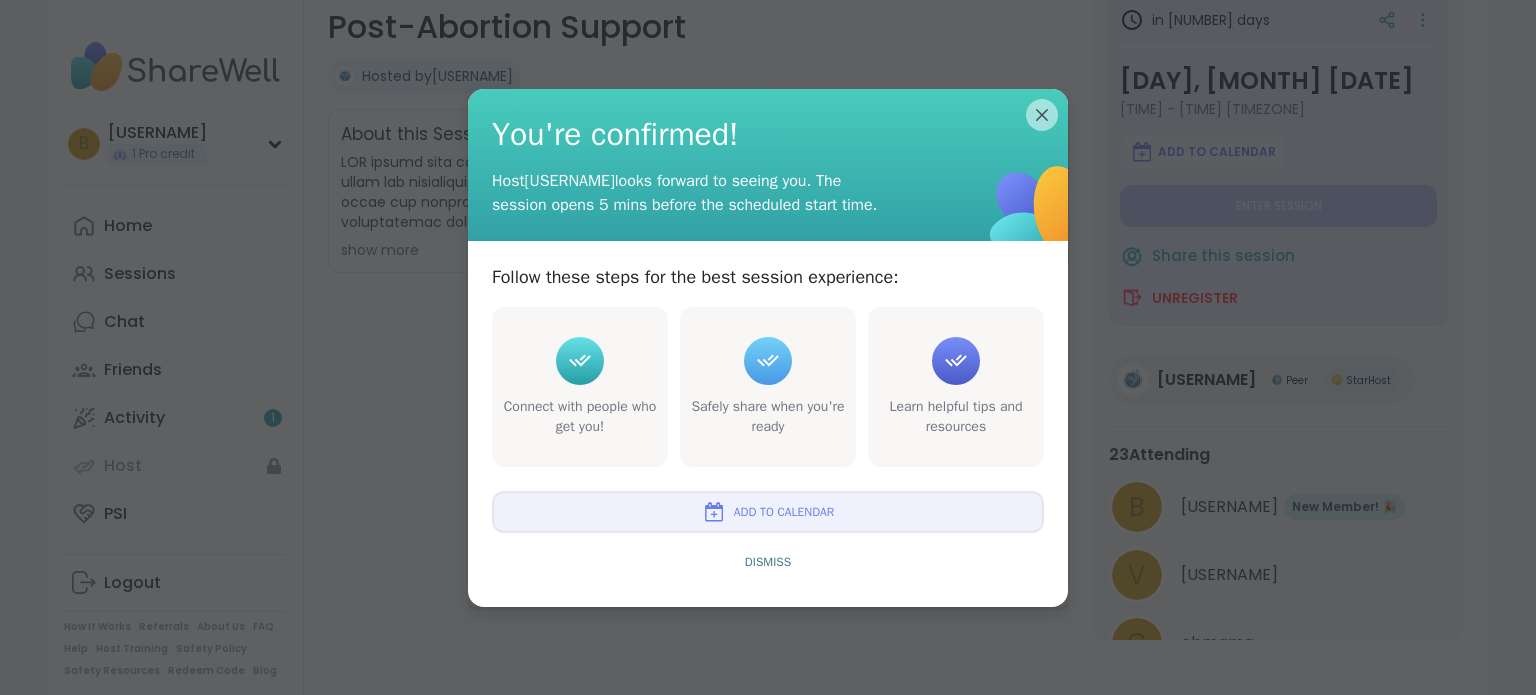 click on "Add to Calendar" at bounding box center [784, 512] 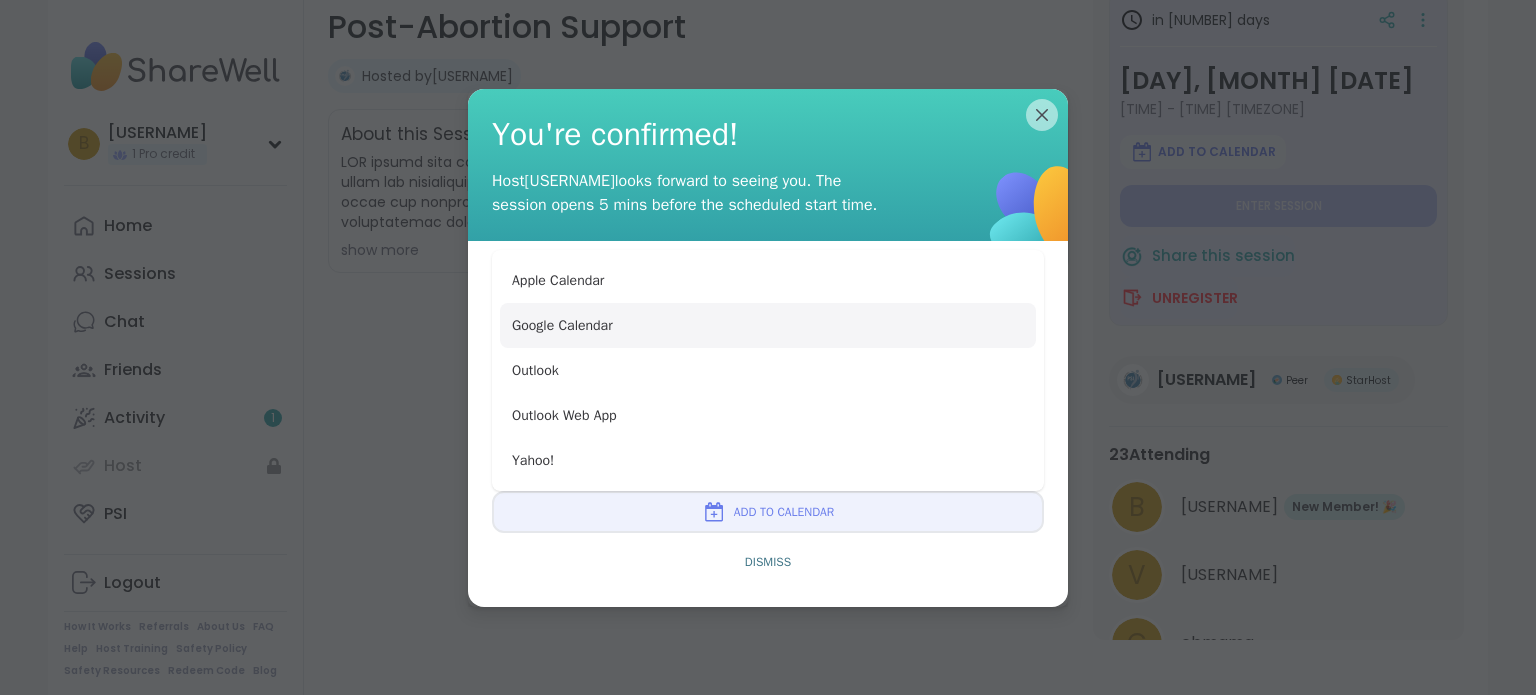 click on "Google Calendar" at bounding box center [768, 325] 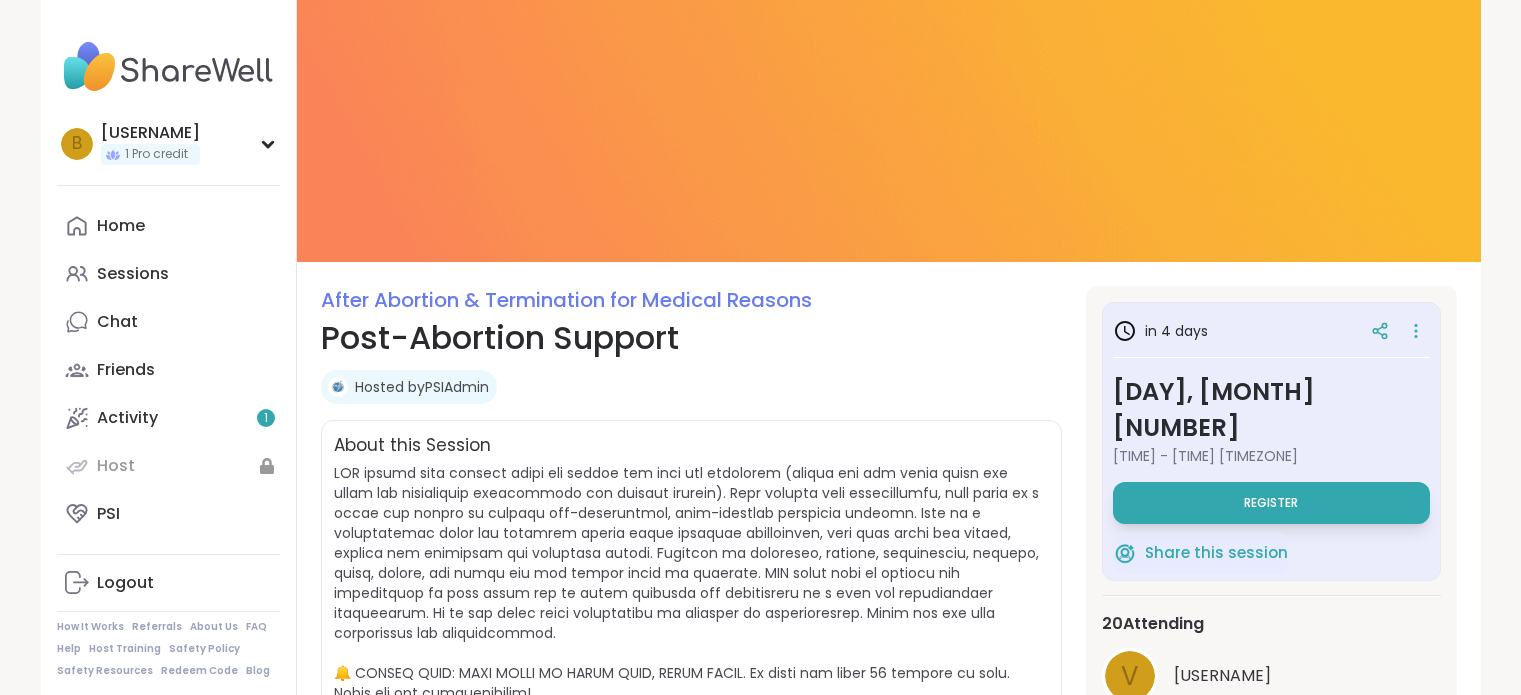 scroll, scrollTop: 0, scrollLeft: 0, axis: both 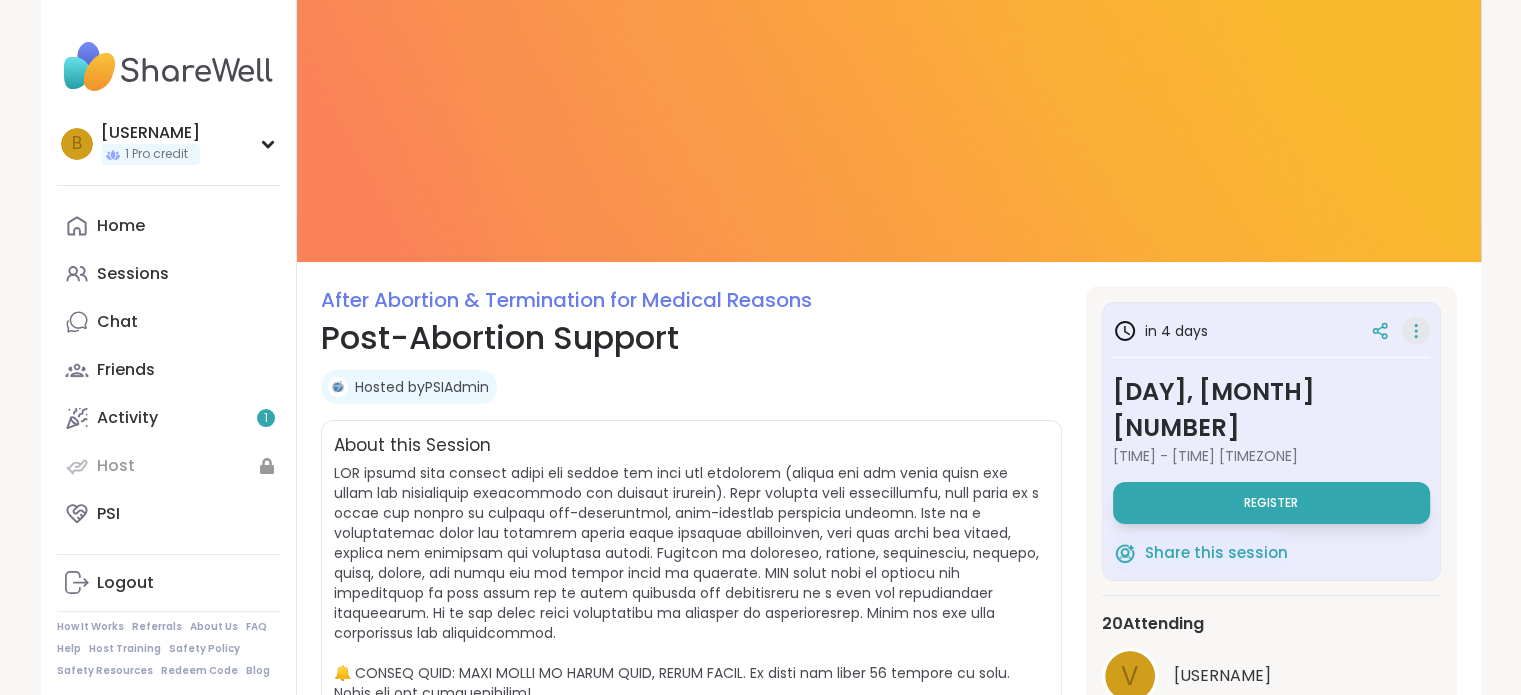 click 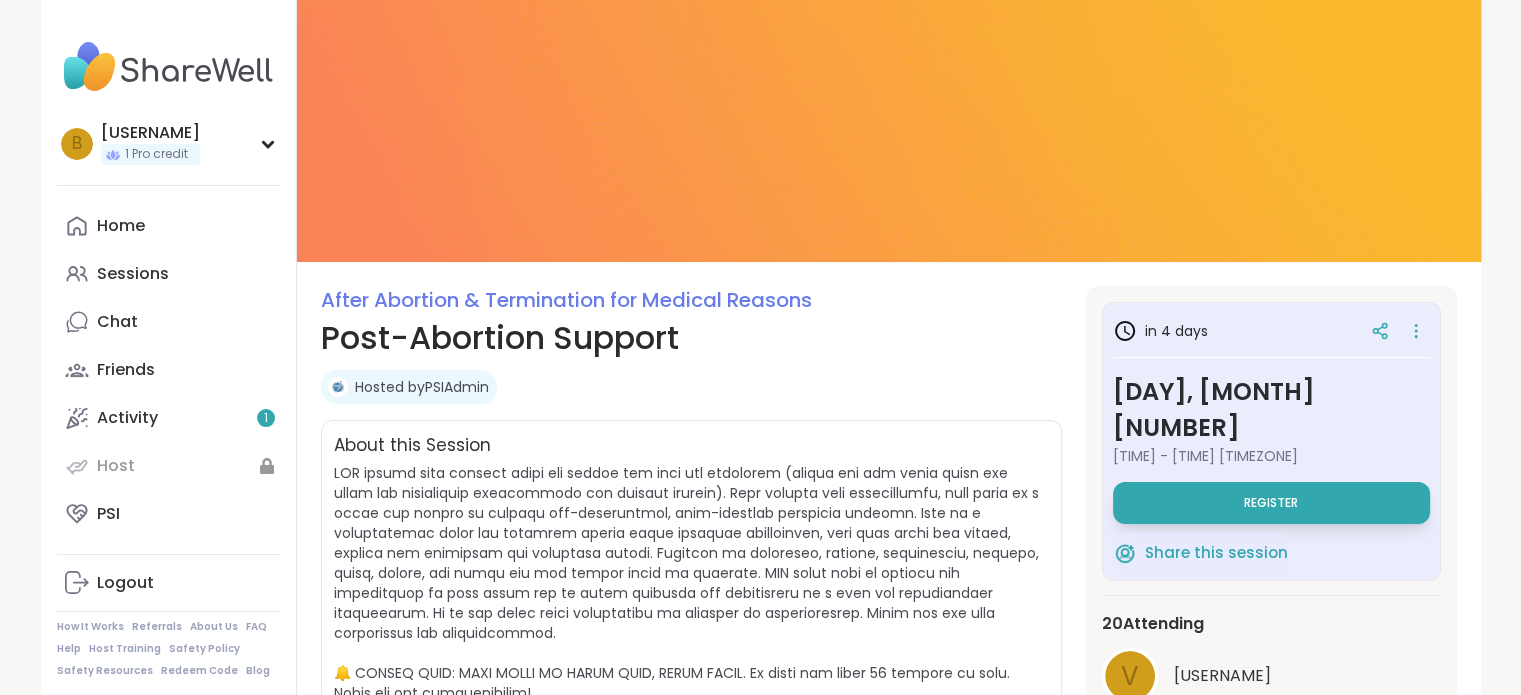 click on "Hosted by  PSIAdmin1" at bounding box center (691, 387) 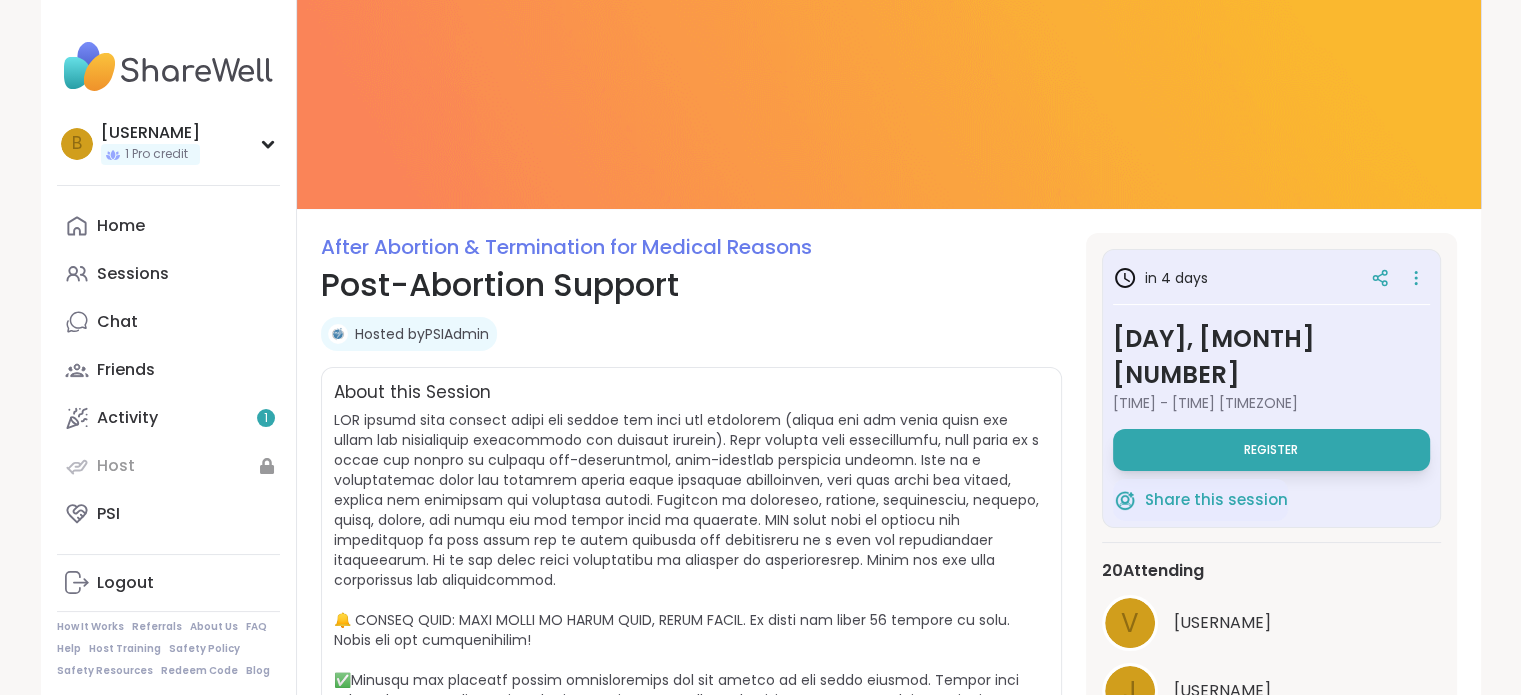 scroll, scrollTop: 51, scrollLeft: 0, axis: vertical 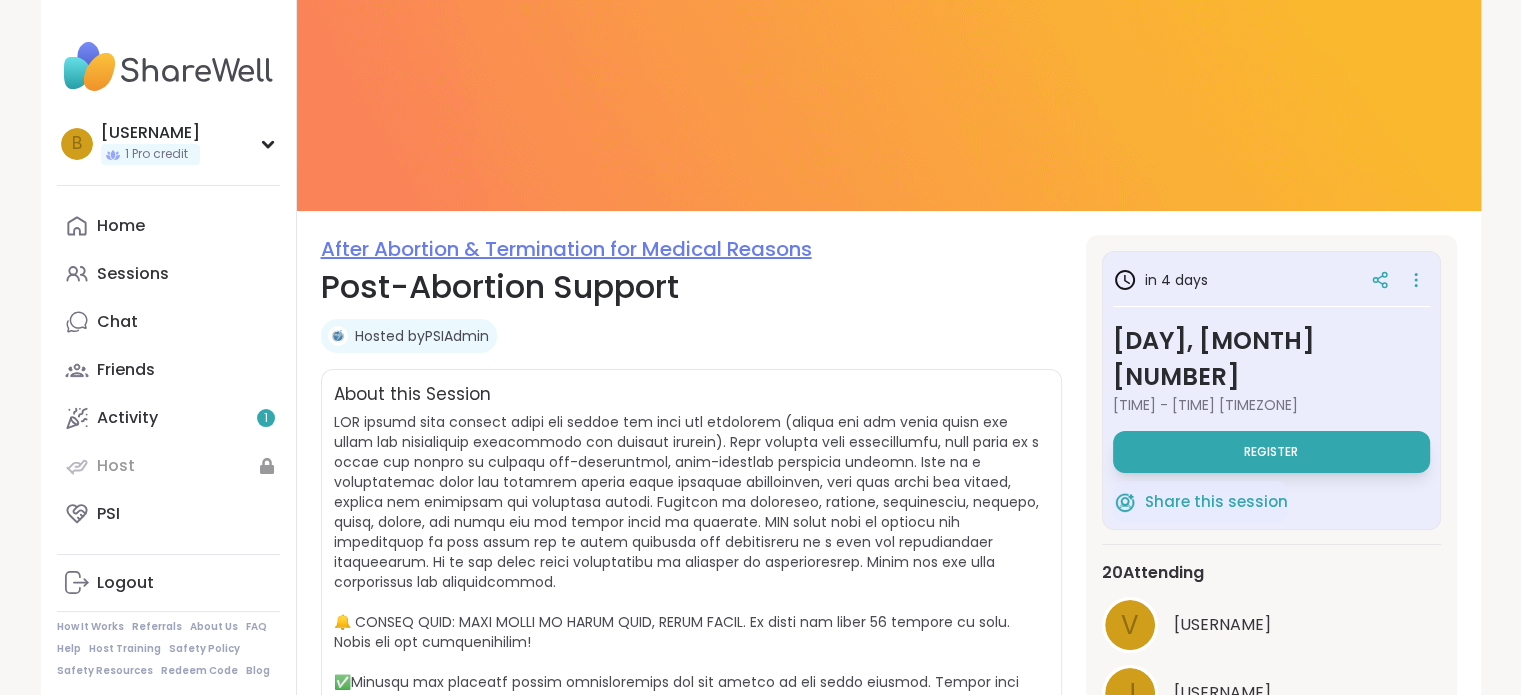 click on "After Abortion & Termination for Medical Reasons" at bounding box center (566, 249) 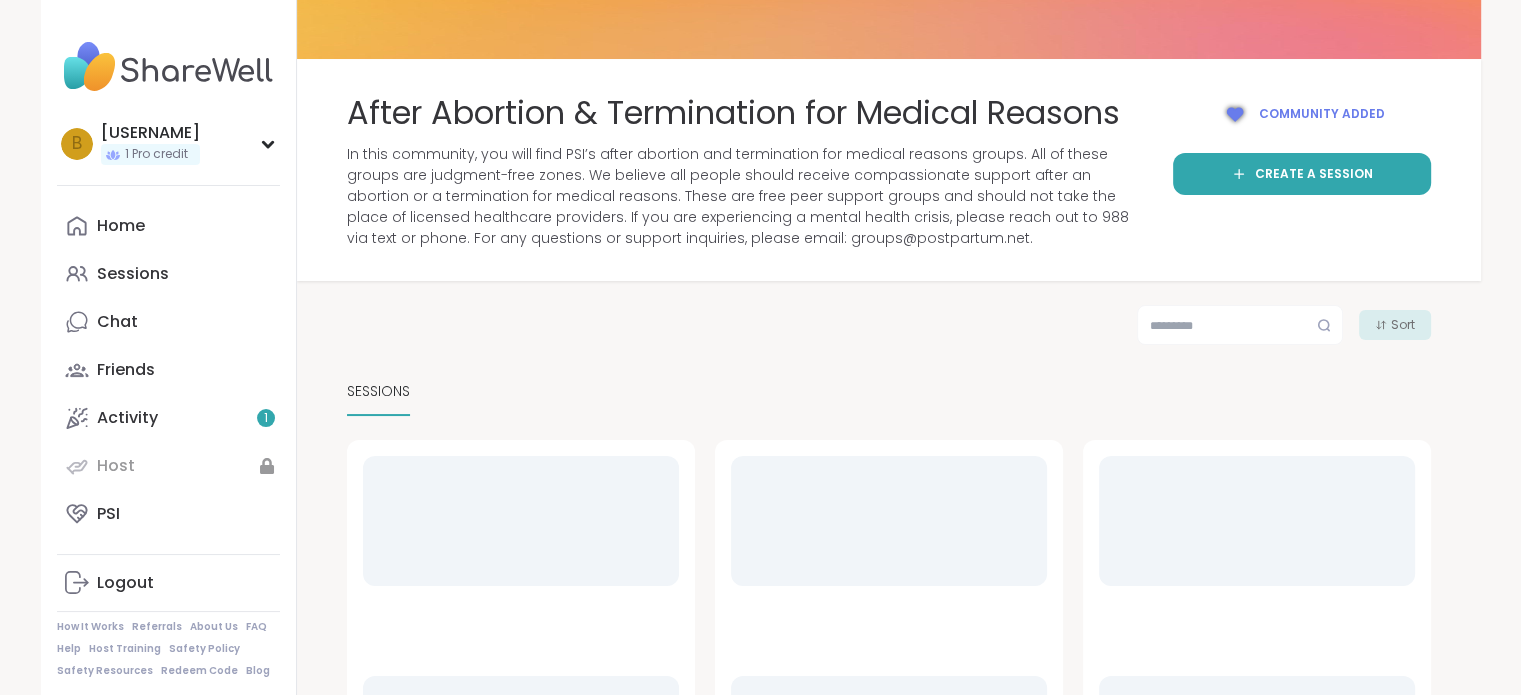 scroll, scrollTop: 0, scrollLeft: 0, axis: both 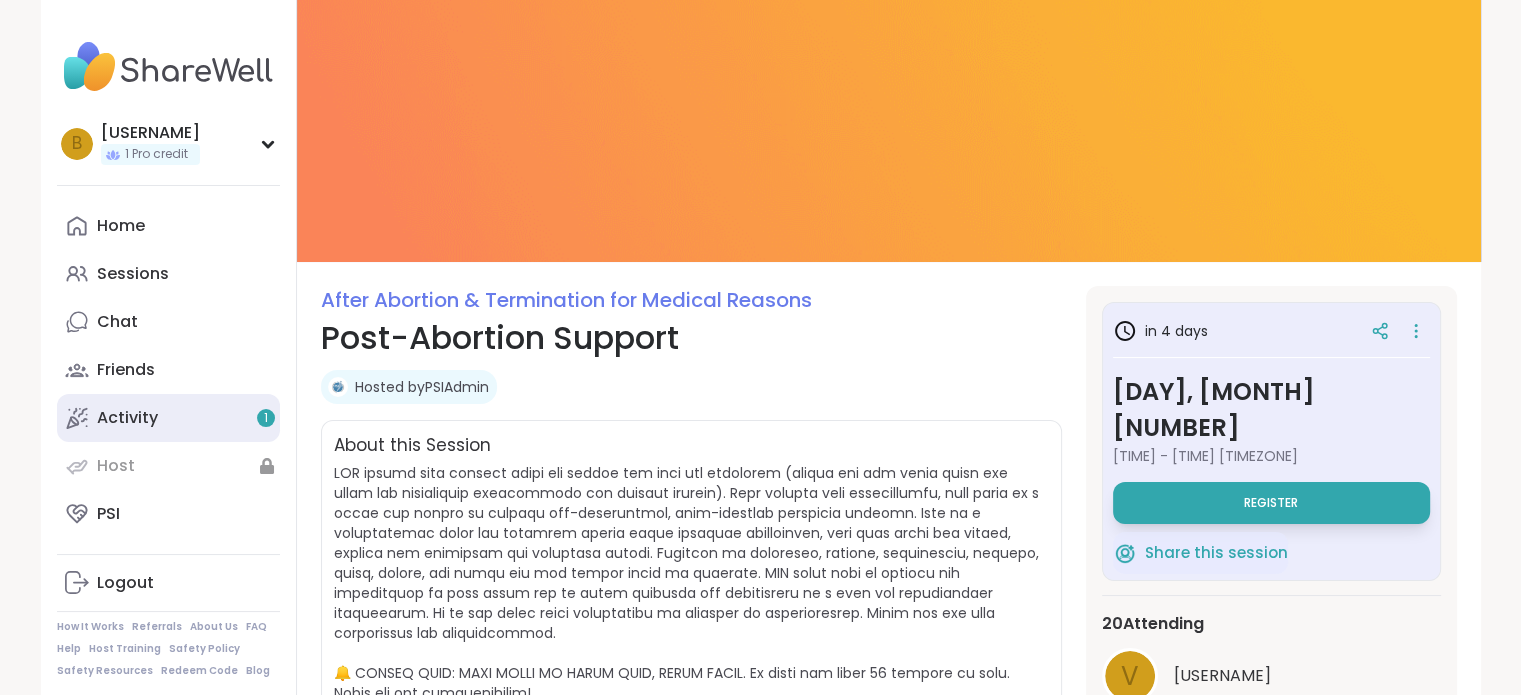 click on "Activity 1" at bounding box center (168, 418) 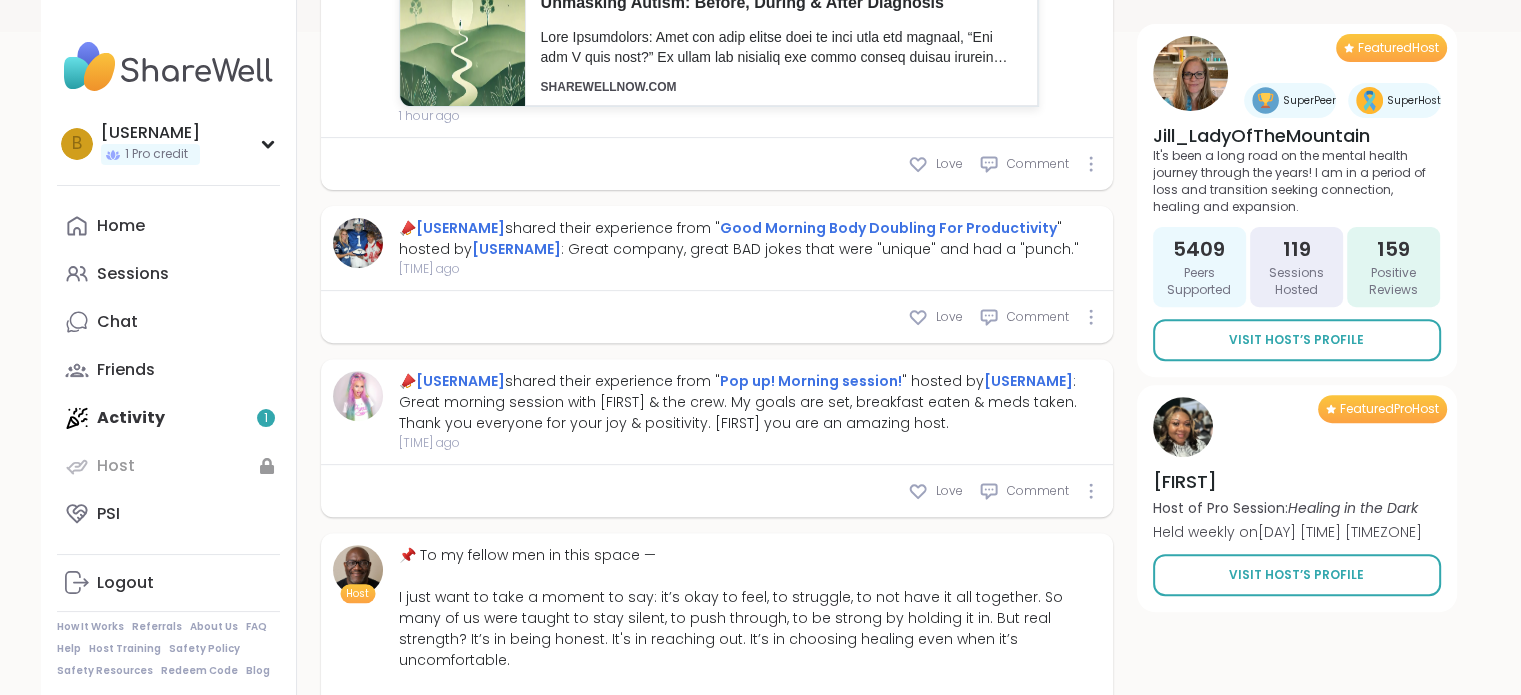 scroll, scrollTop: 704, scrollLeft: 0, axis: vertical 